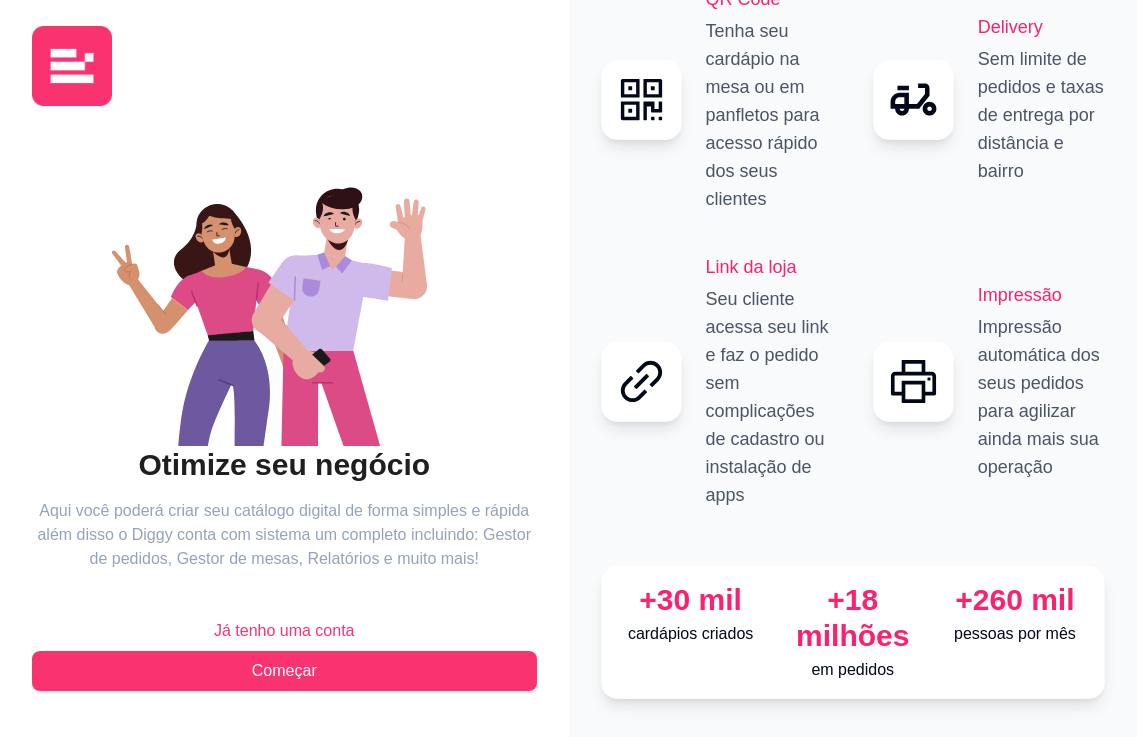 scroll, scrollTop: 73, scrollLeft: 0, axis: vertical 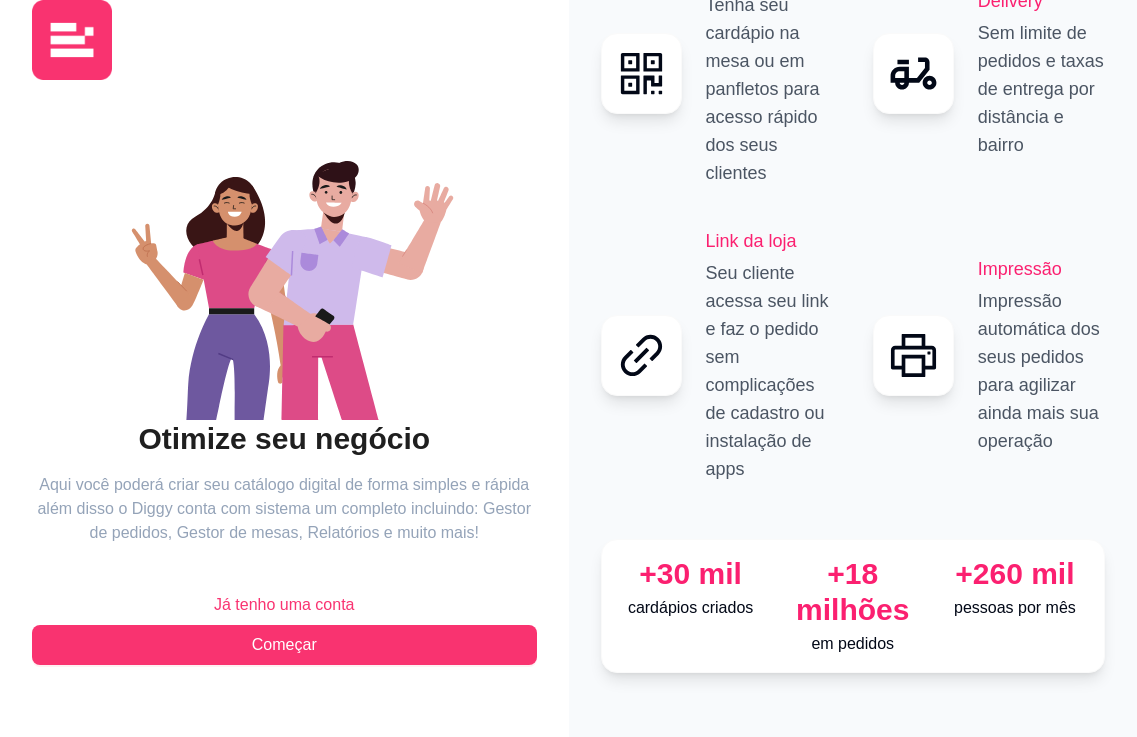 click at bounding box center [72, 40] 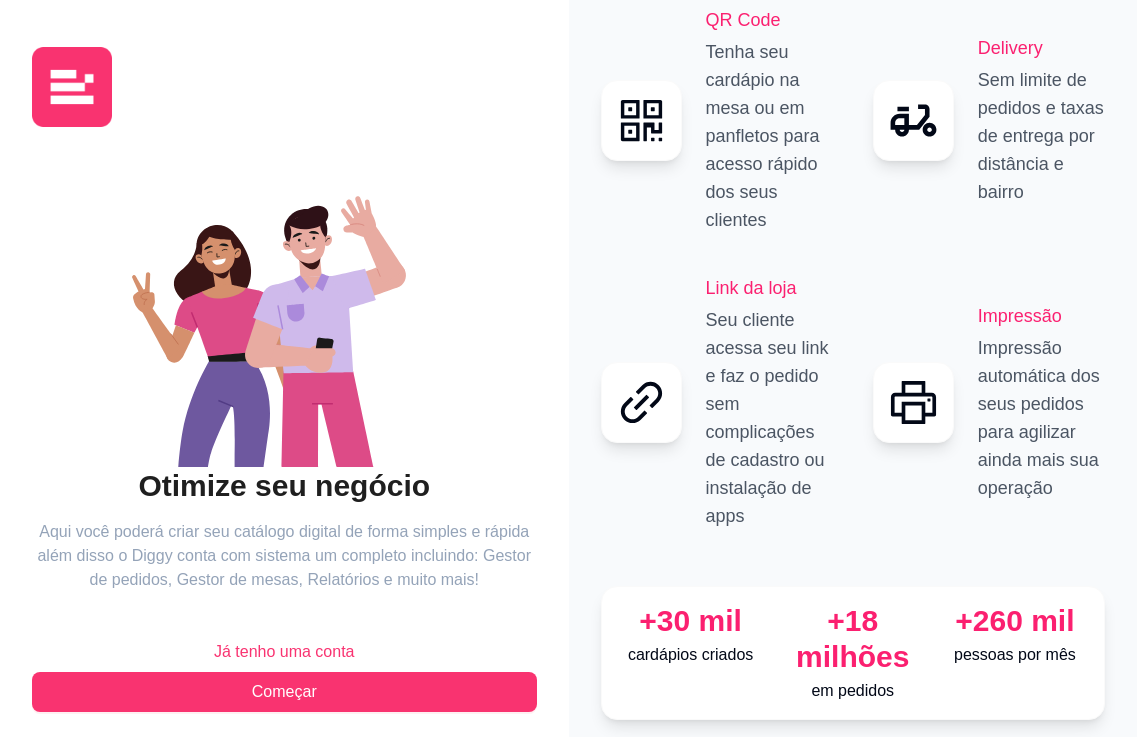 scroll, scrollTop: 0, scrollLeft: 0, axis: both 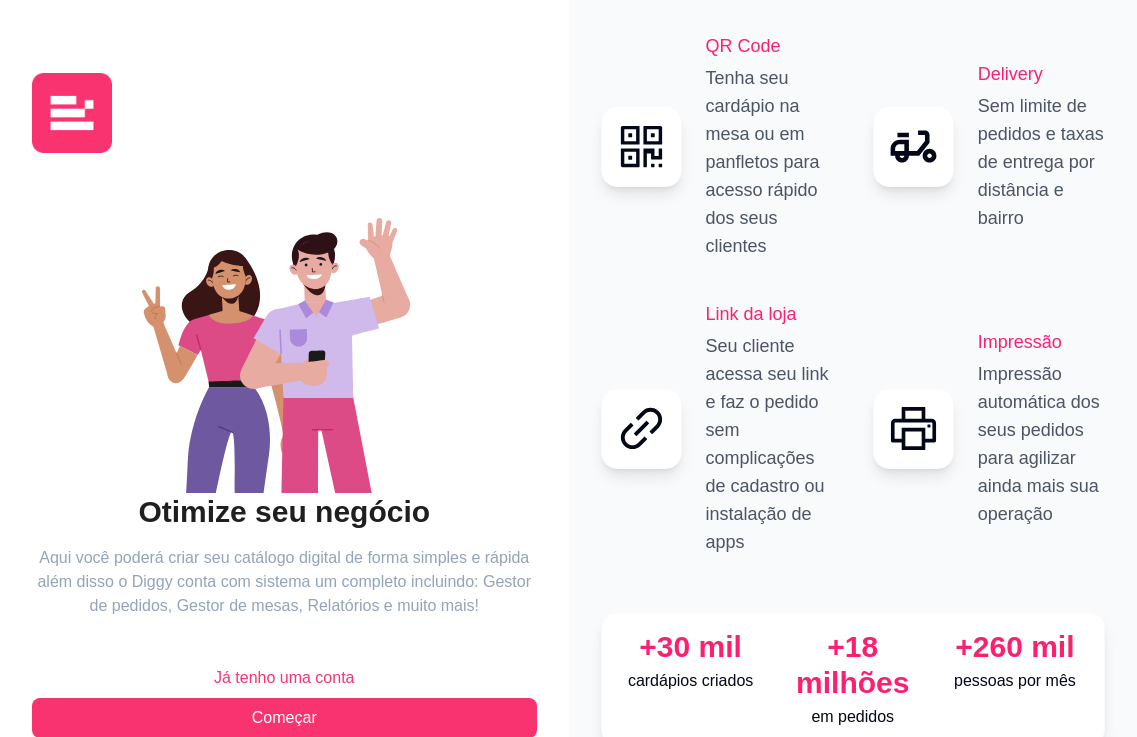 click at bounding box center [72, 113] 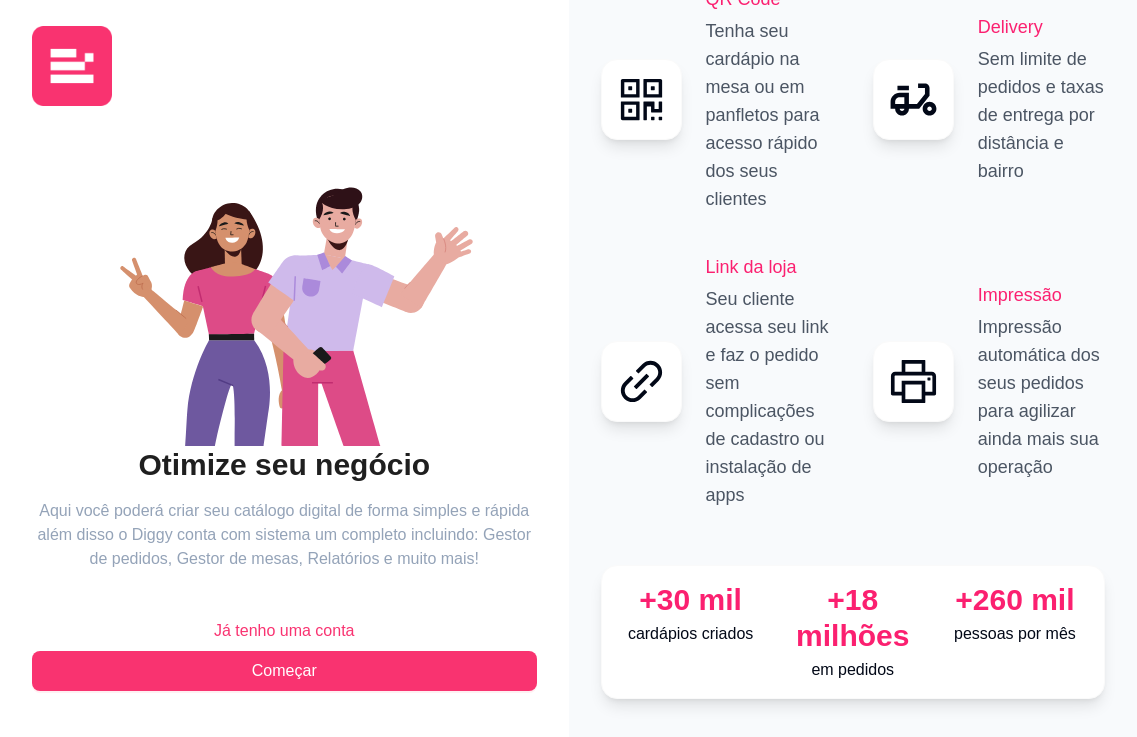 scroll, scrollTop: 73, scrollLeft: 0, axis: vertical 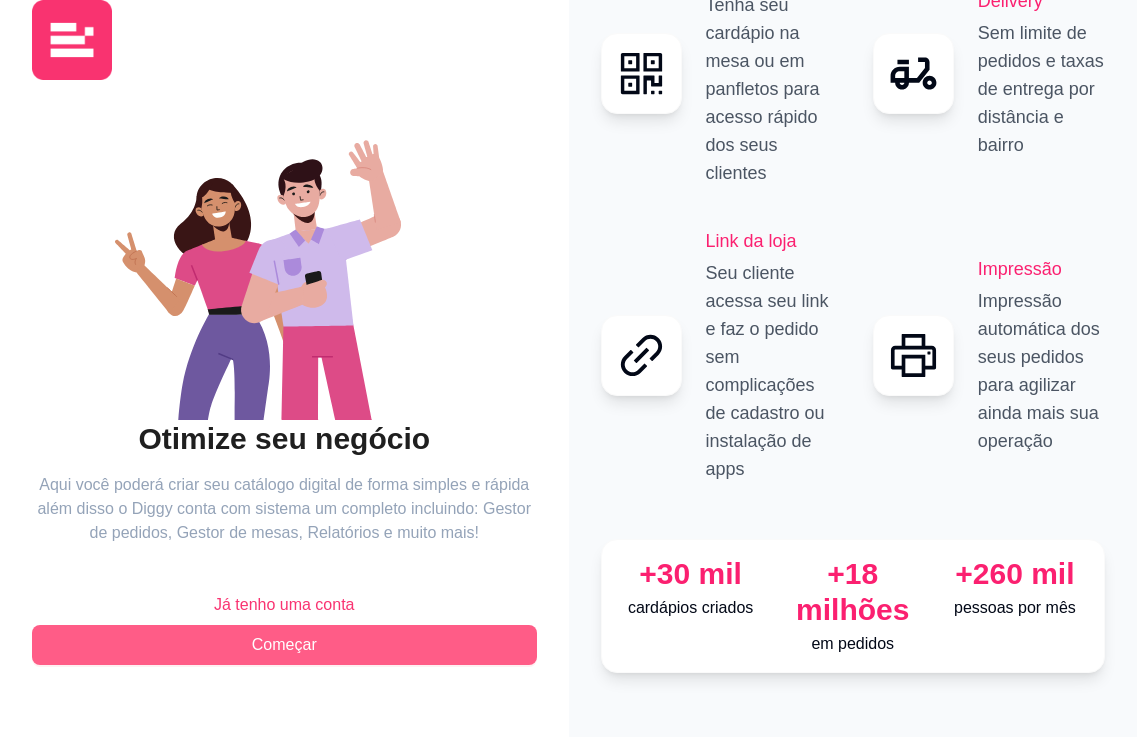 click on "Começar" at bounding box center [284, 645] 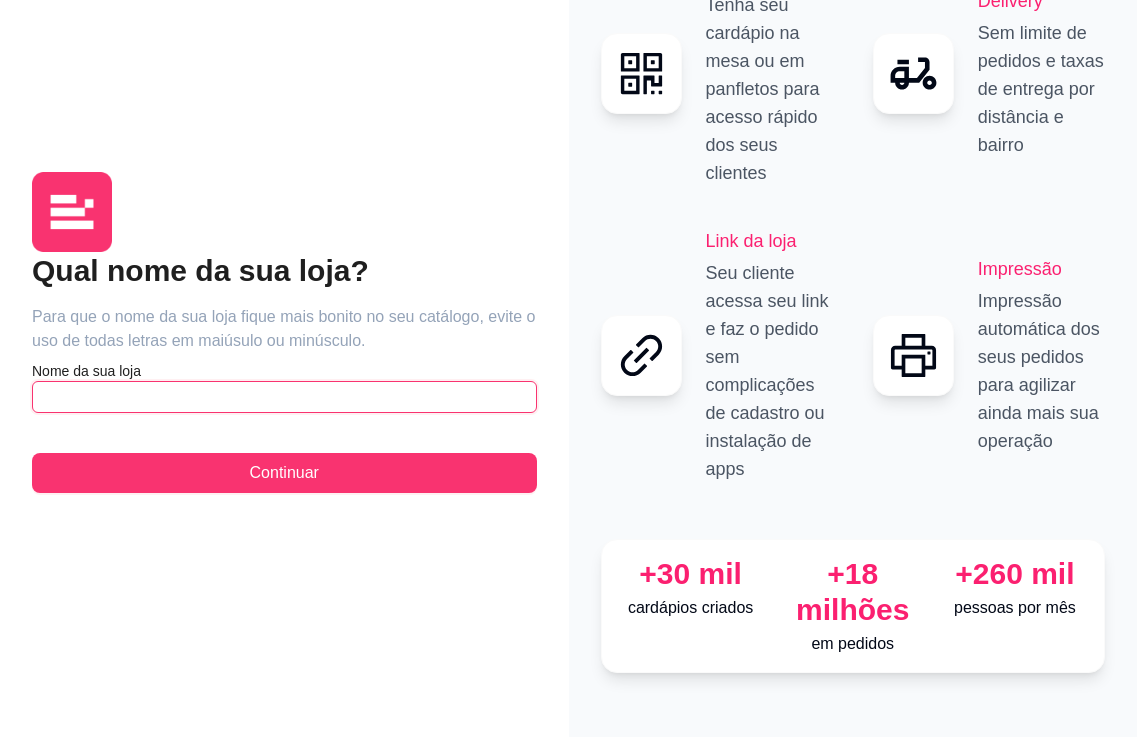 click at bounding box center [284, 397] 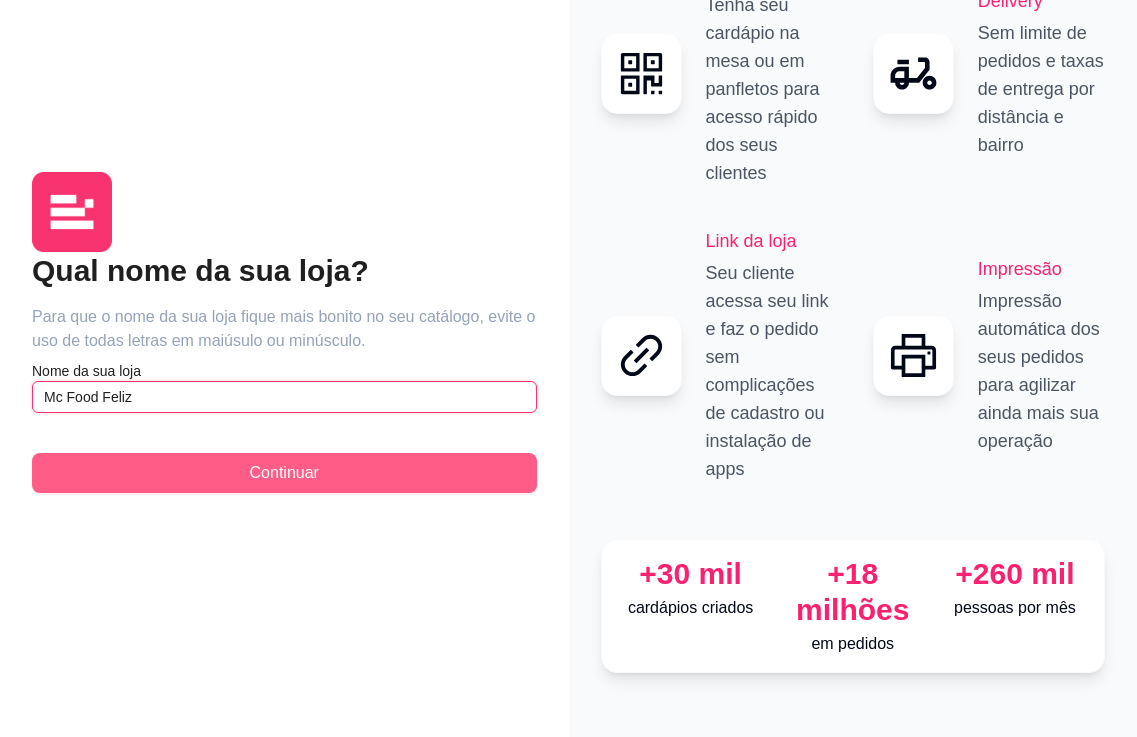 type on "Mc Food Feliz" 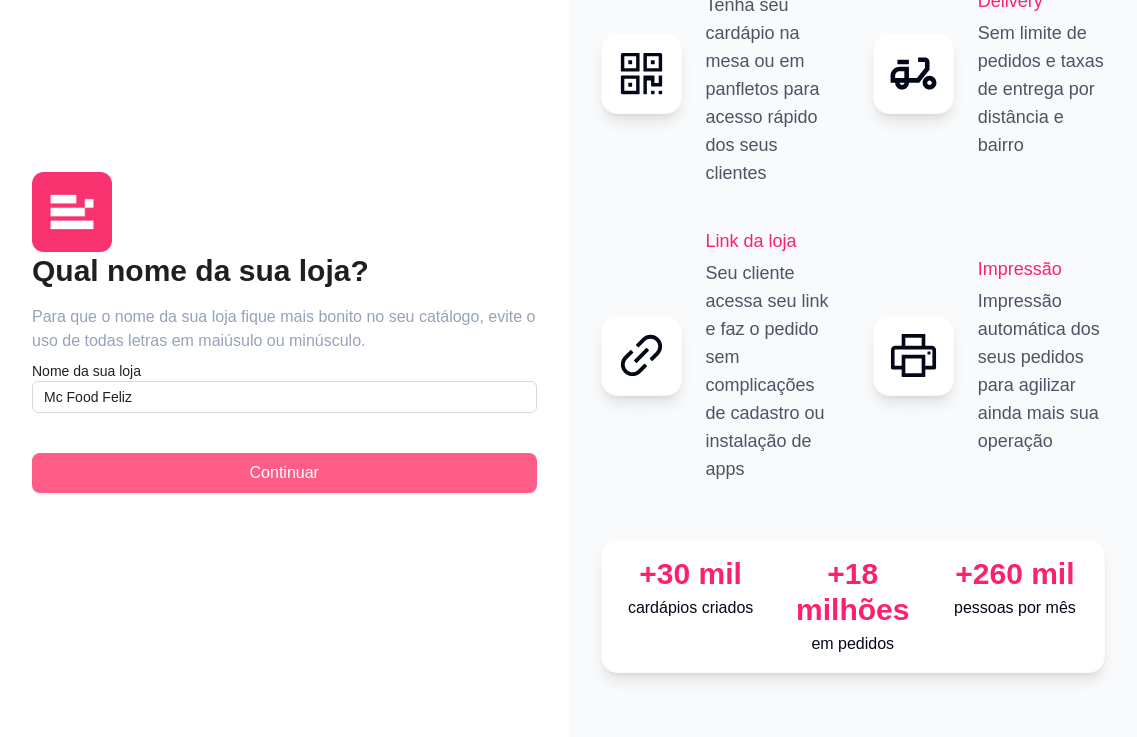 click on "Continuar" at bounding box center [284, 473] 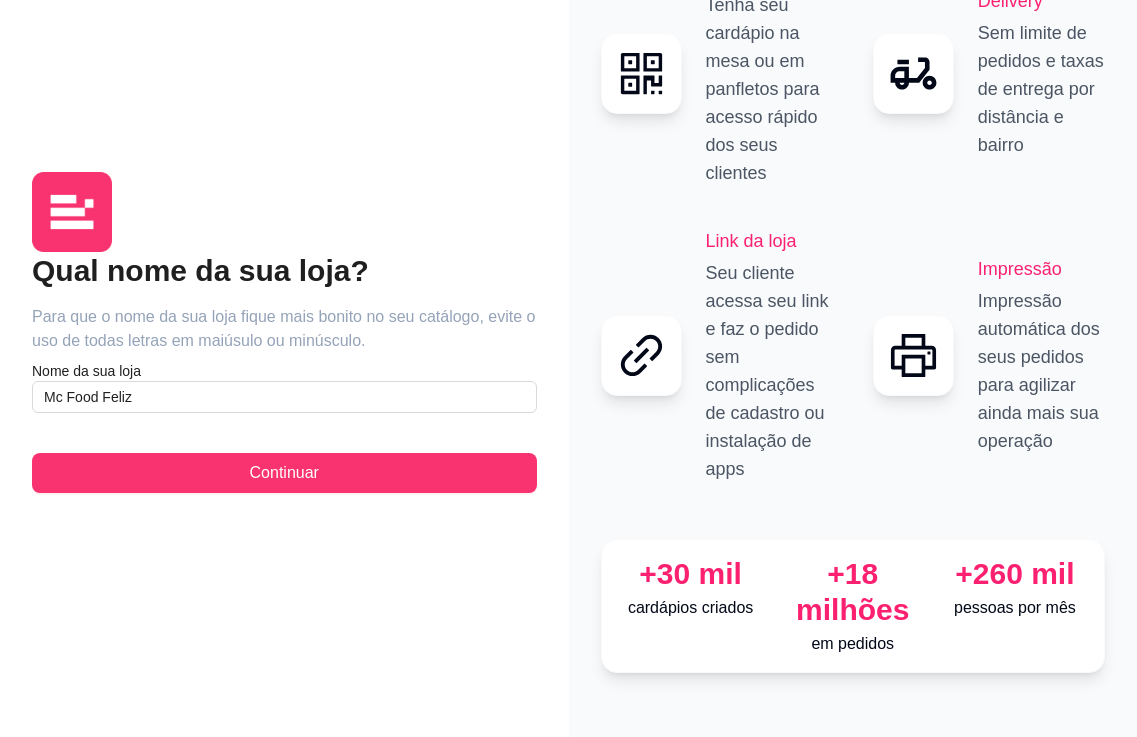 scroll, scrollTop: 54, scrollLeft: 0, axis: vertical 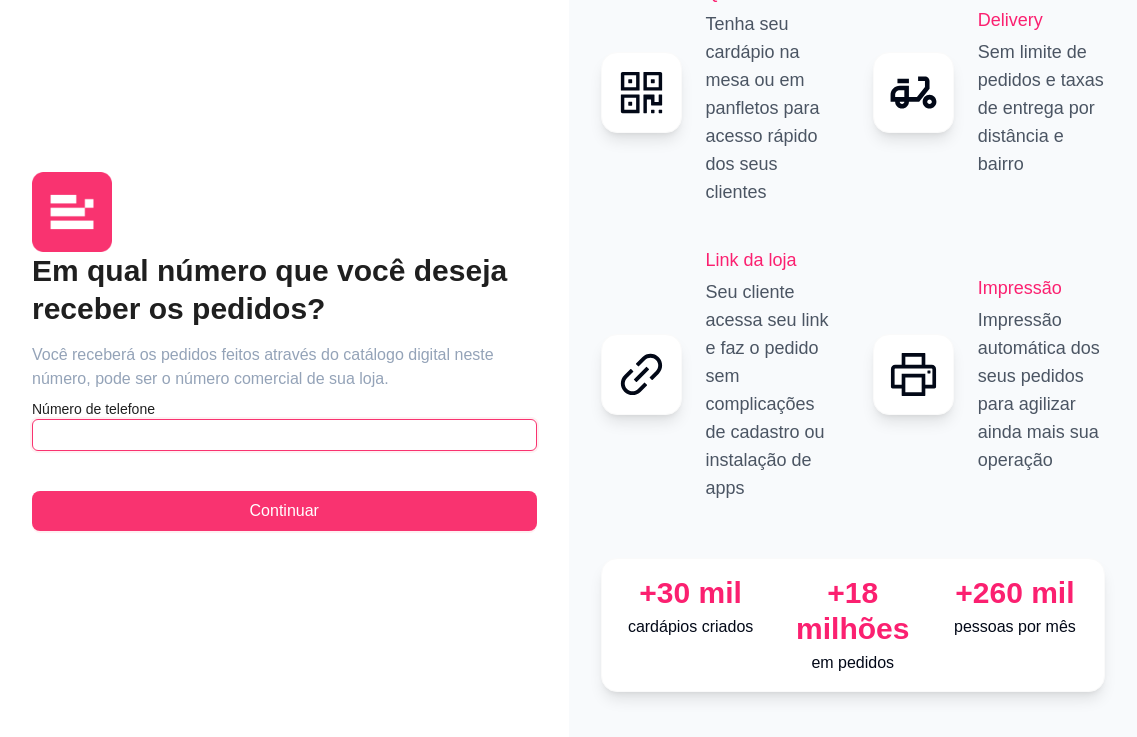 click at bounding box center (284, 435) 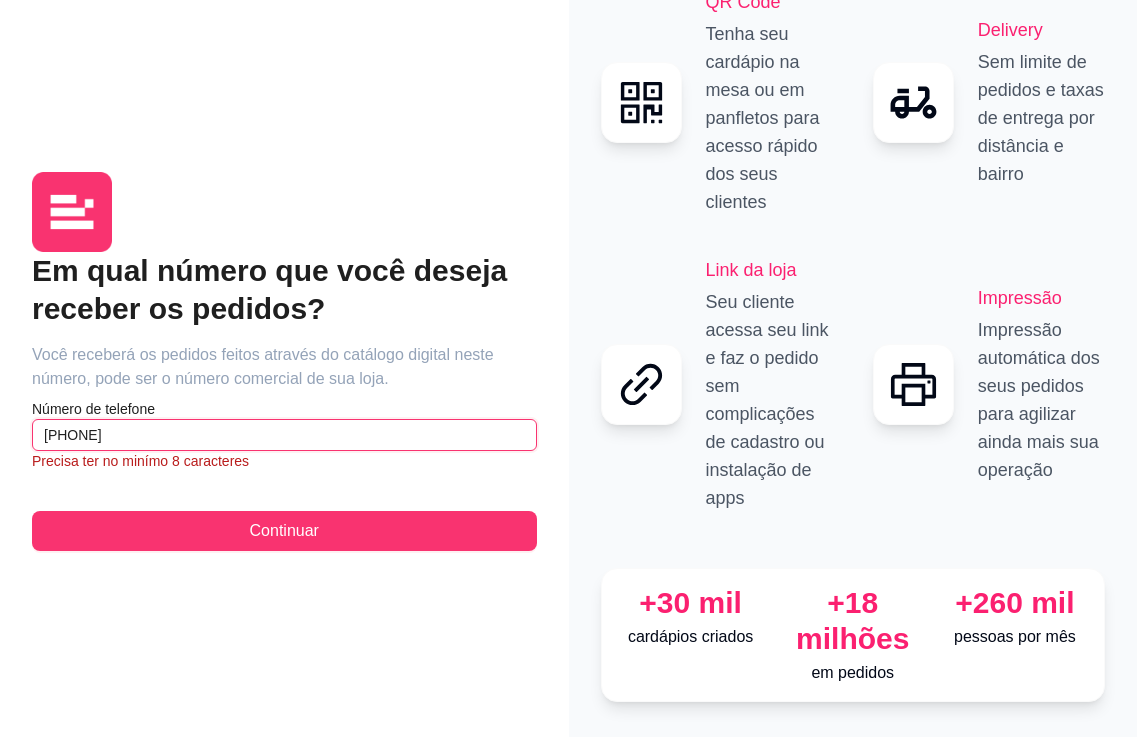 scroll, scrollTop: 54, scrollLeft: 0, axis: vertical 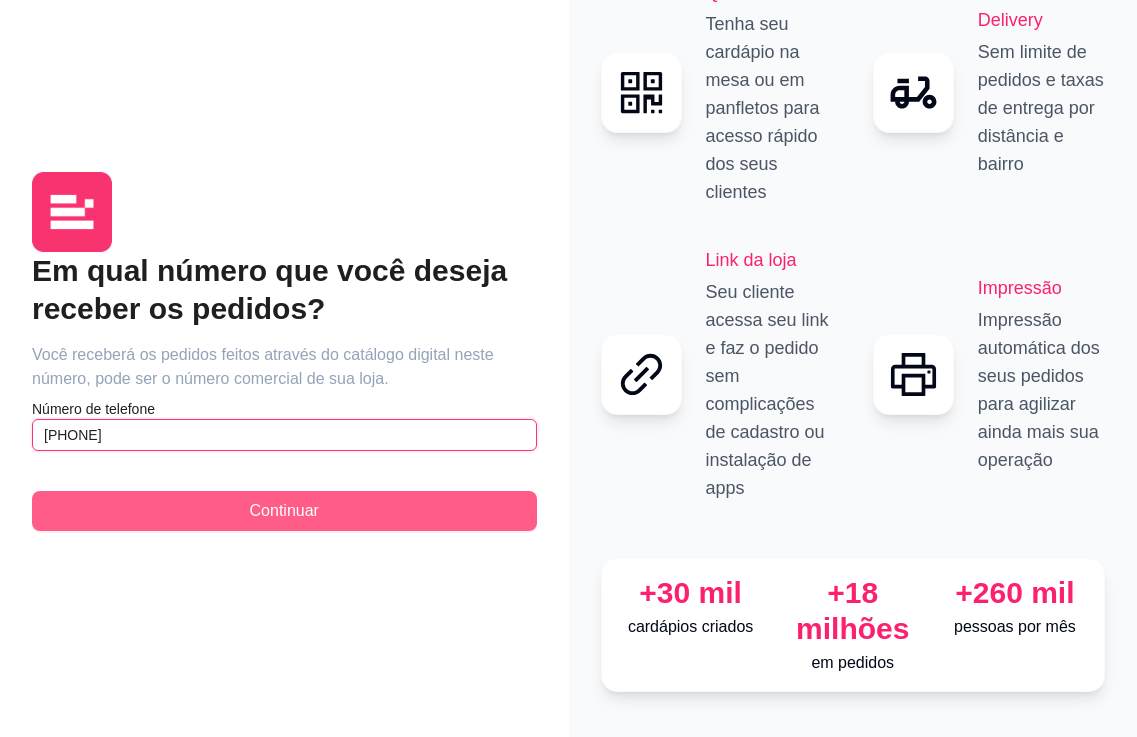 type on "[PHONE]" 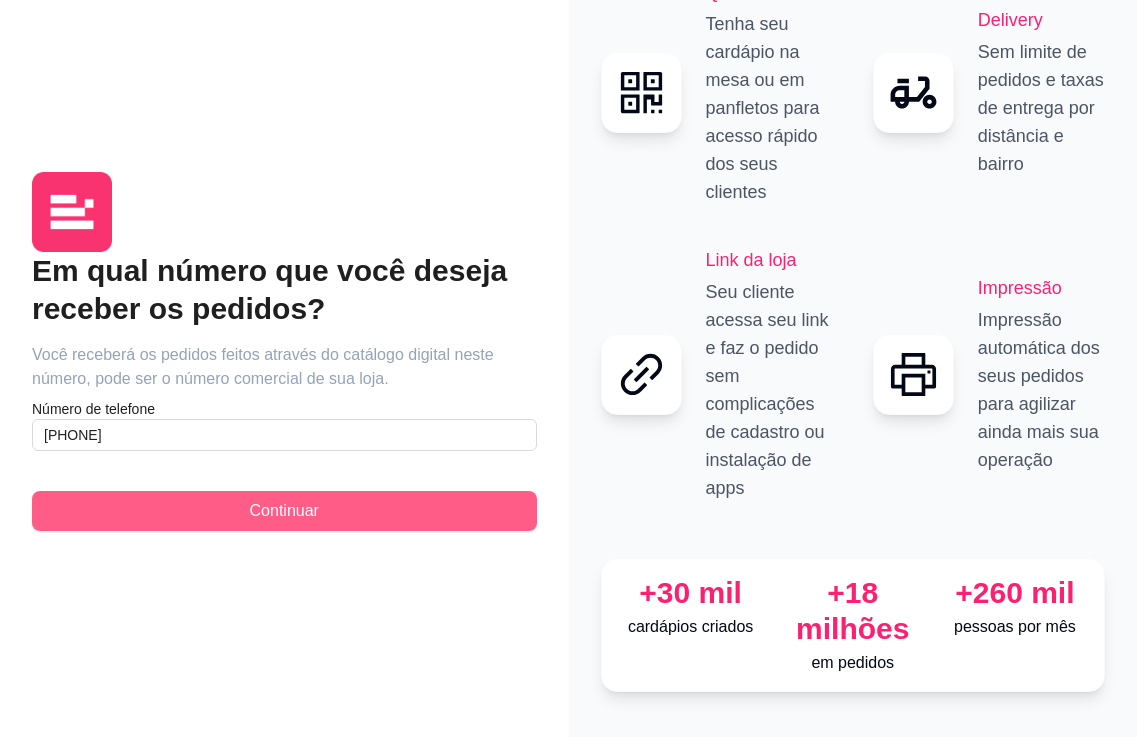 click on "Continuar" at bounding box center [284, 511] 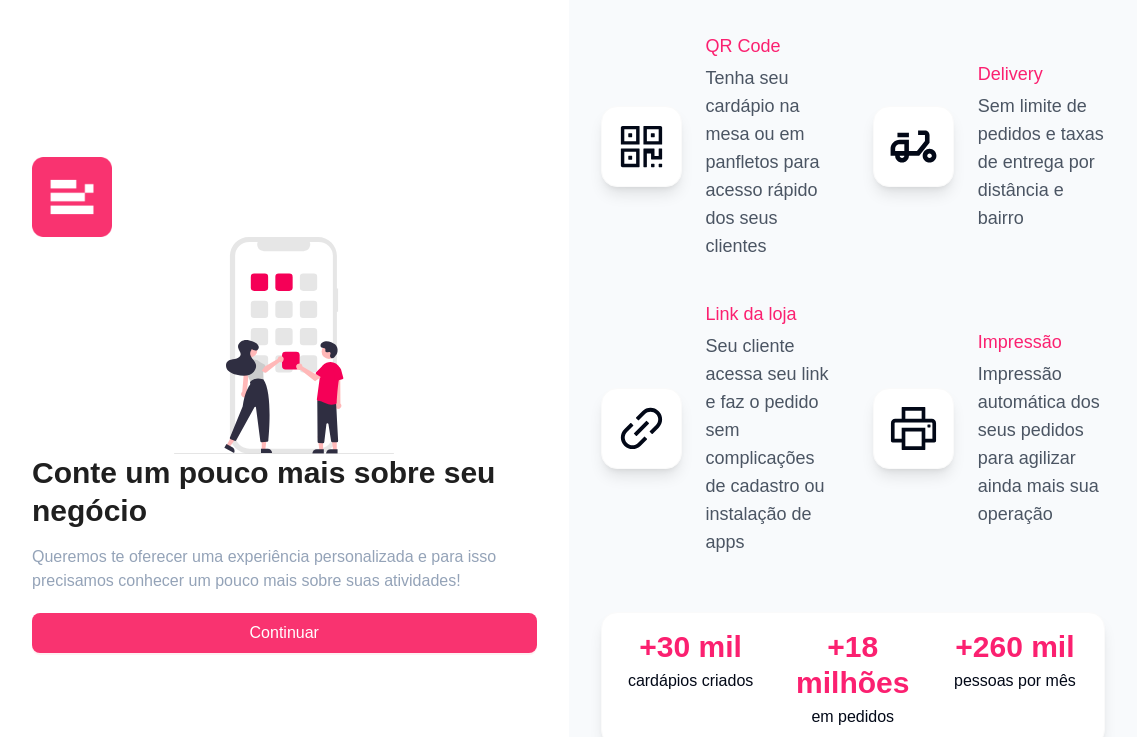 scroll, scrollTop: 73, scrollLeft: 0, axis: vertical 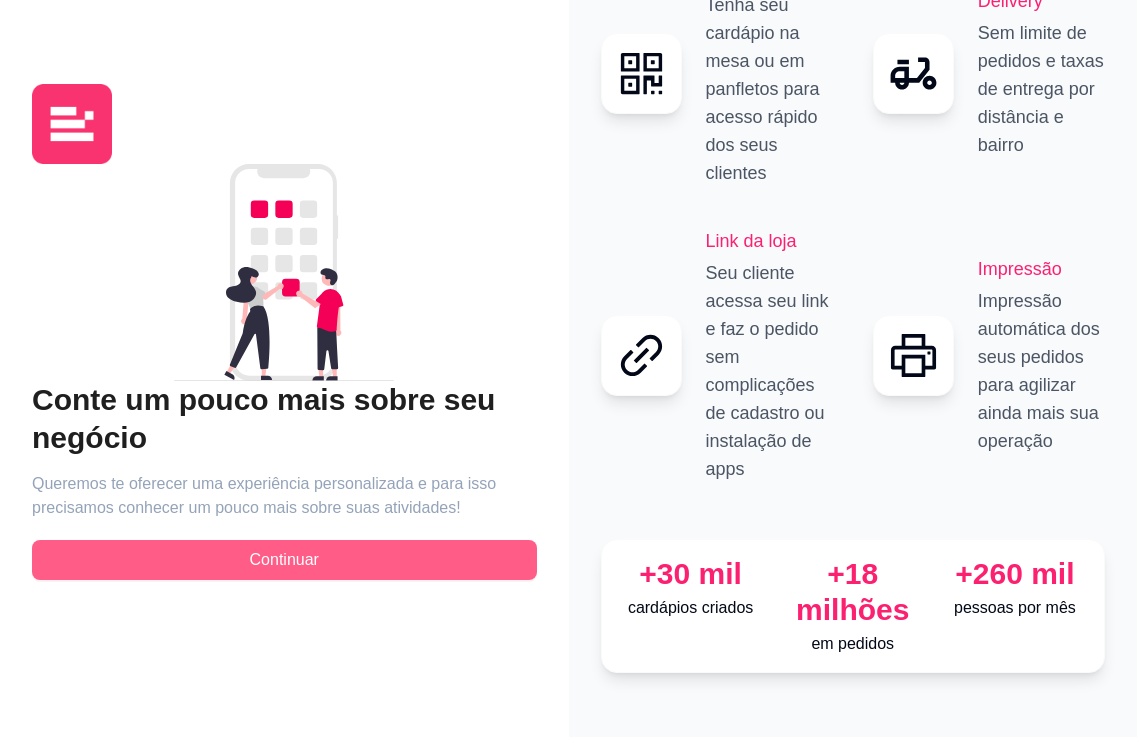 click on "Continuar" at bounding box center [284, 560] 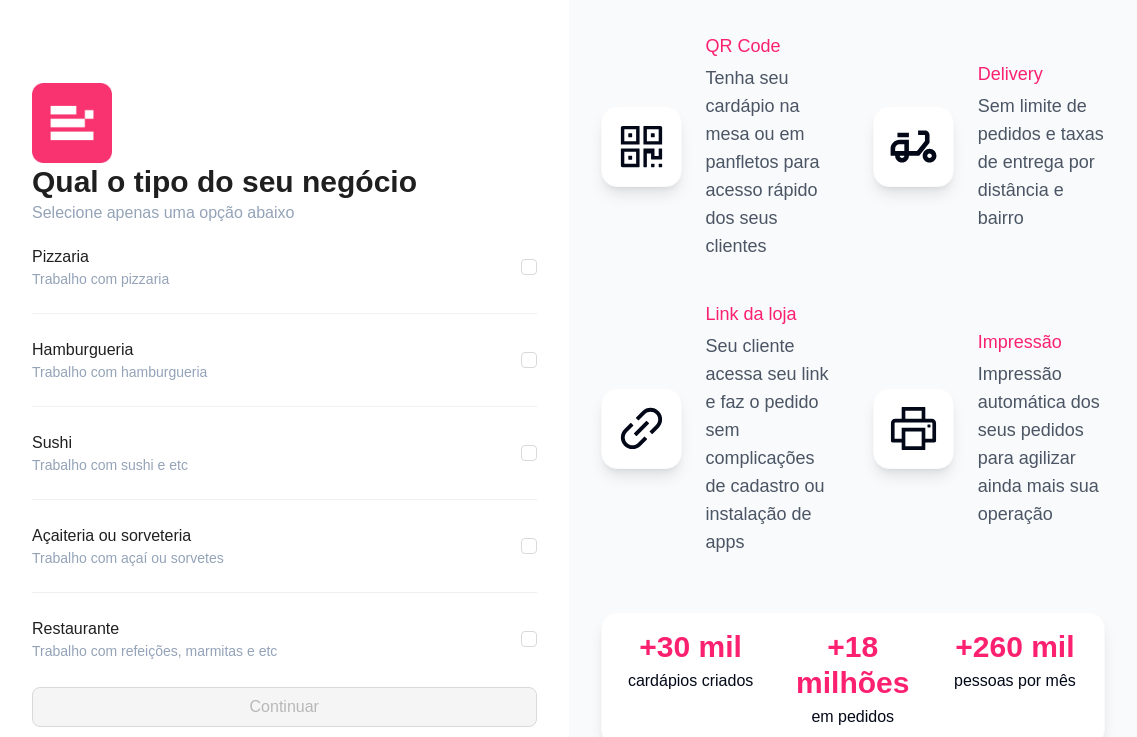 click on "Hamburgueria" at bounding box center [119, 350] 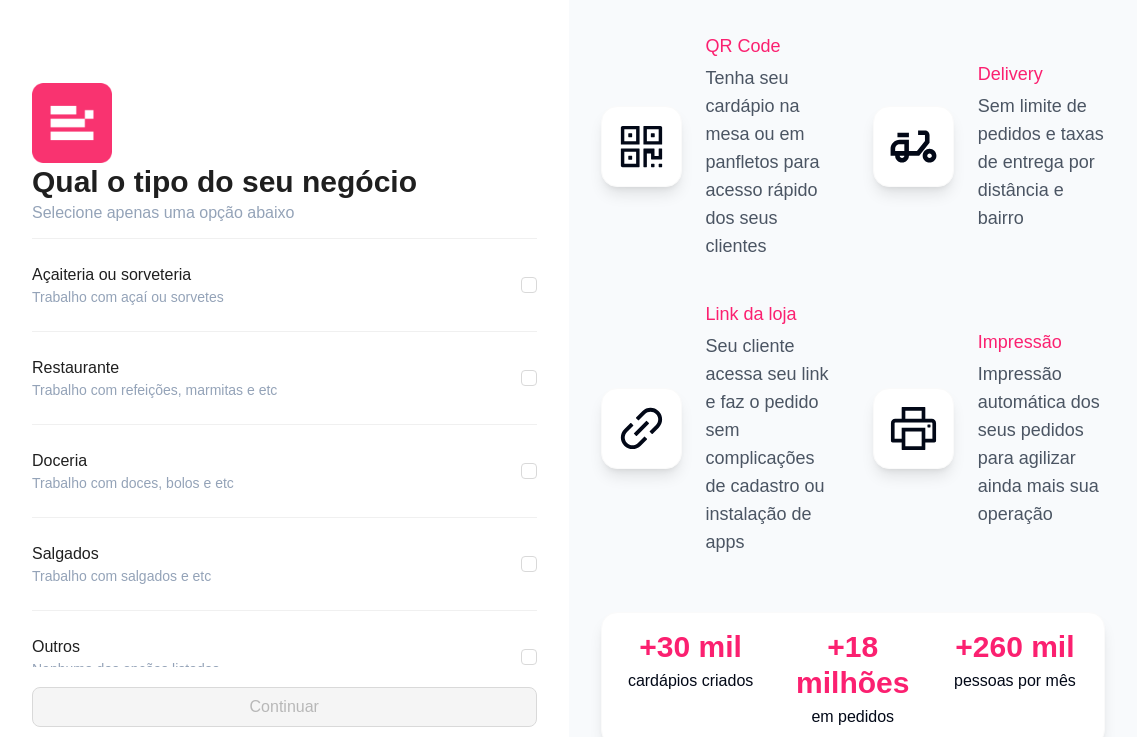 scroll, scrollTop: 322, scrollLeft: 0, axis: vertical 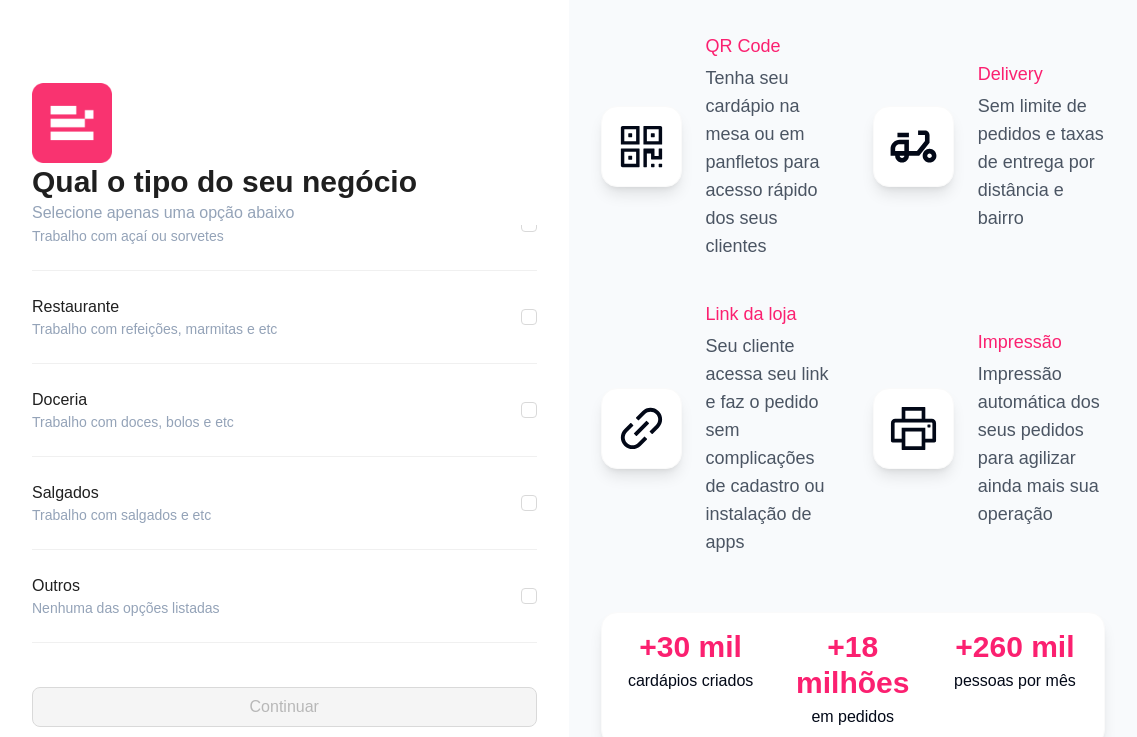 click on "Nenhuma das opções listadas" at bounding box center (126, 608) 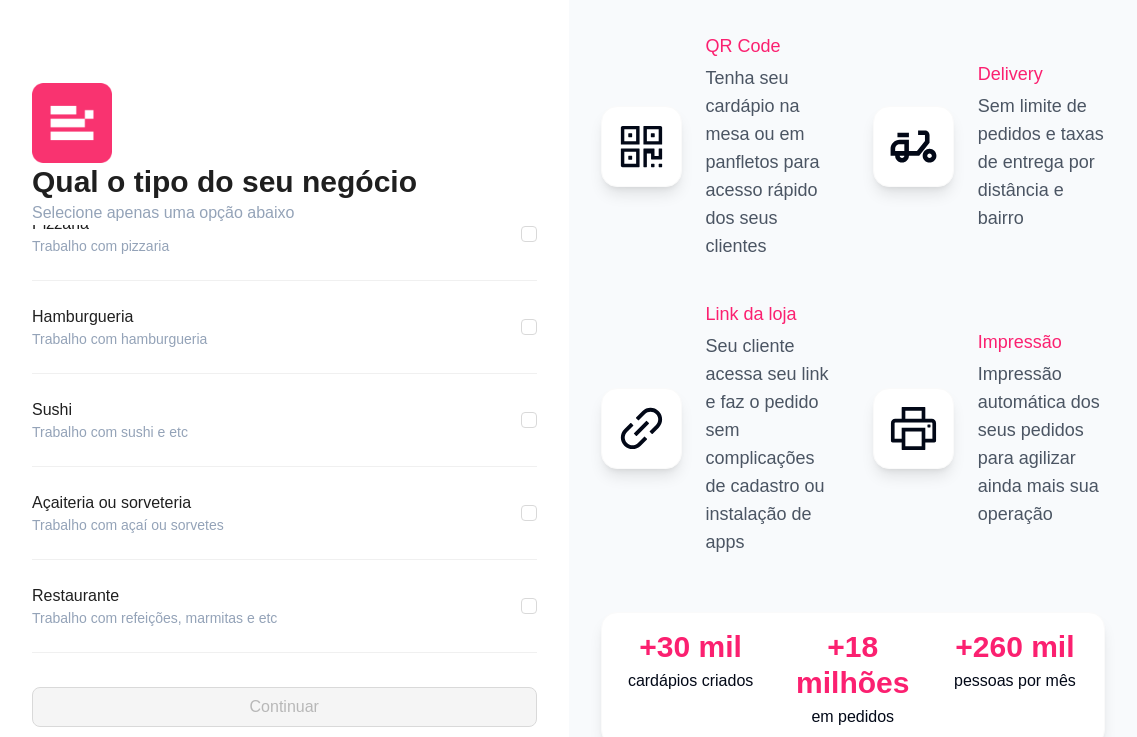 scroll, scrollTop: 0, scrollLeft: 0, axis: both 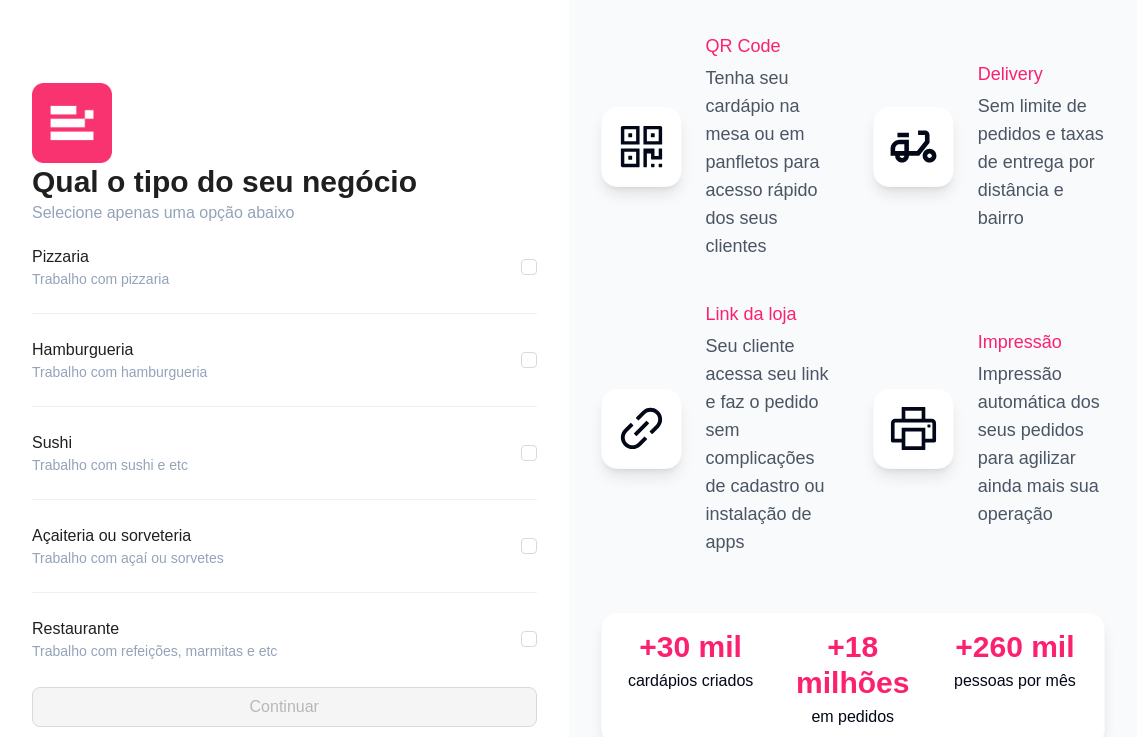 click on "Pizzaria" at bounding box center [100, 257] 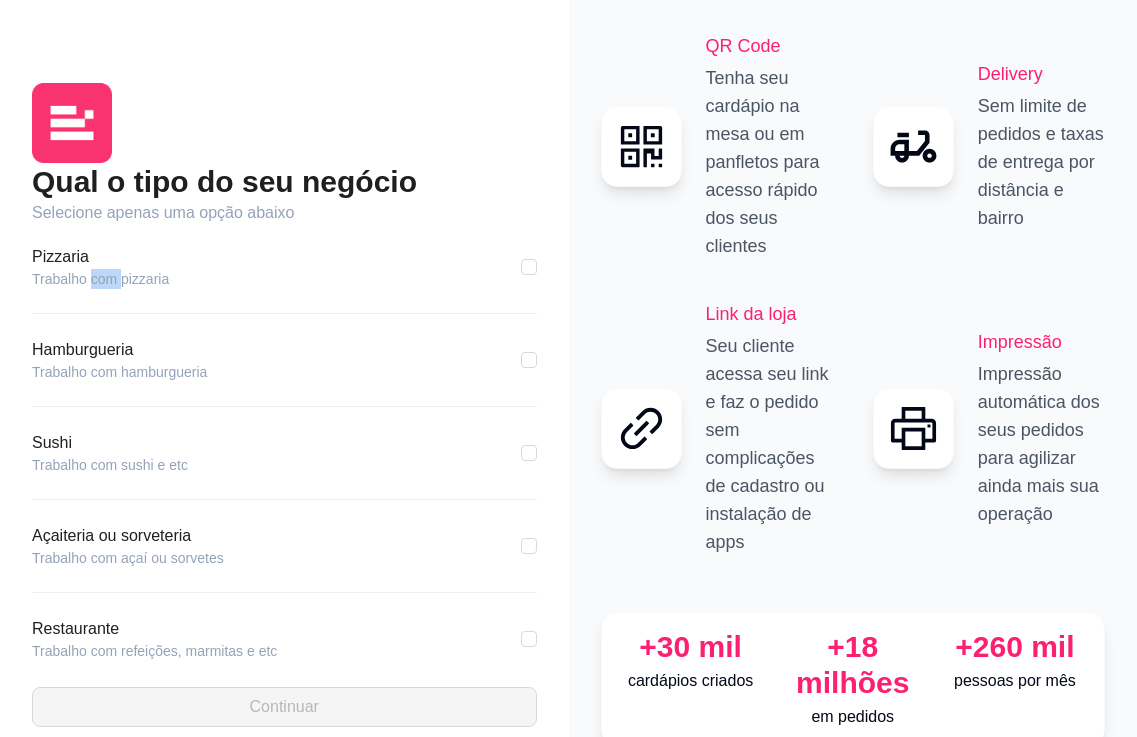 click on "Trabalho com pizzaria" at bounding box center [100, 279] 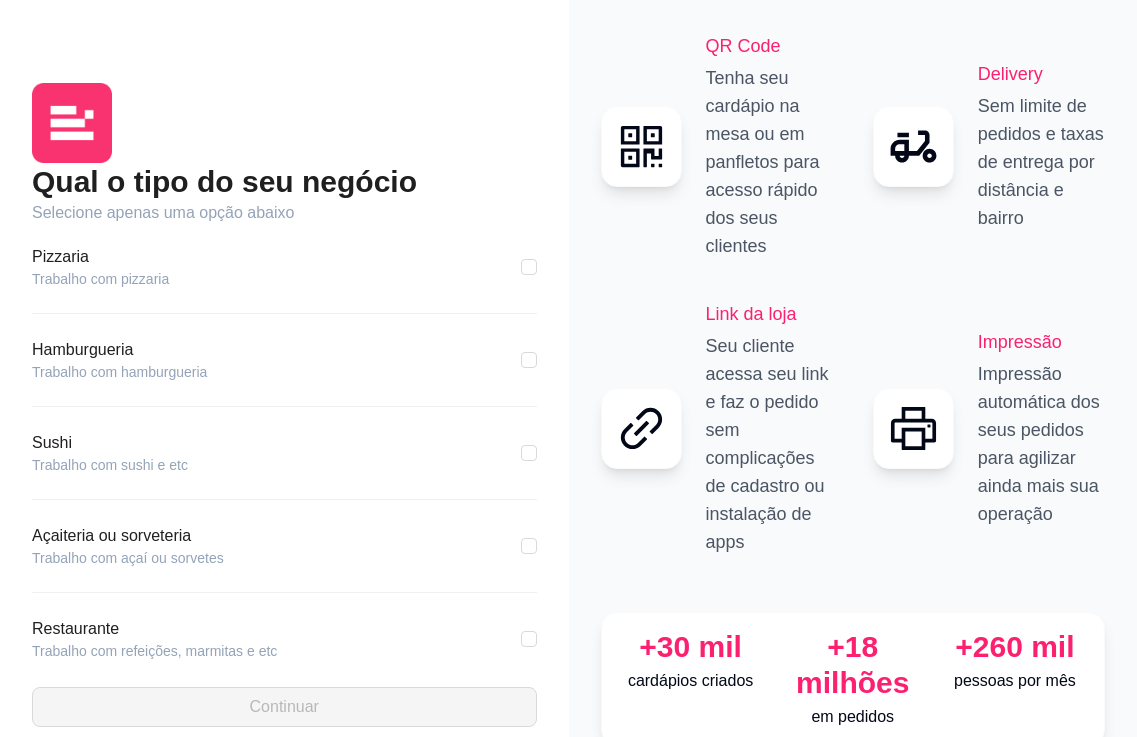 click on "Hamburgueria" at bounding box center [119, 350] 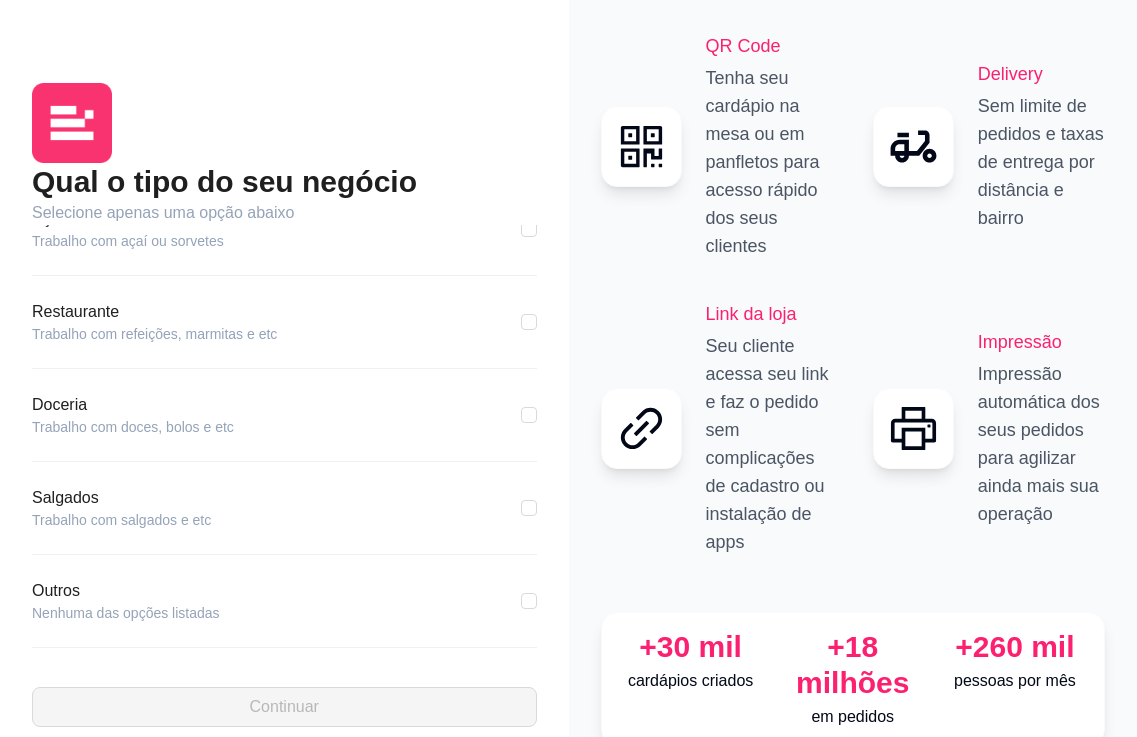 scroll, scrollTop: 322, scrollLeft: 0, axis: vertical 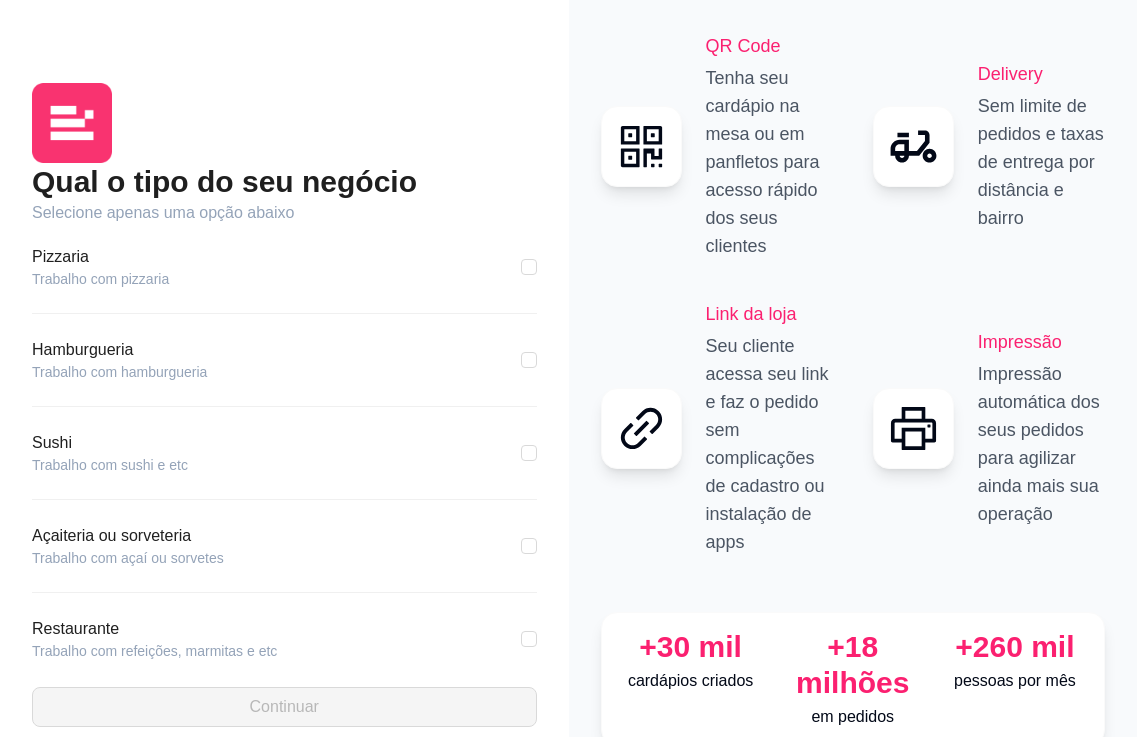click on "Pizzaria" at bounding box center (100, 257) 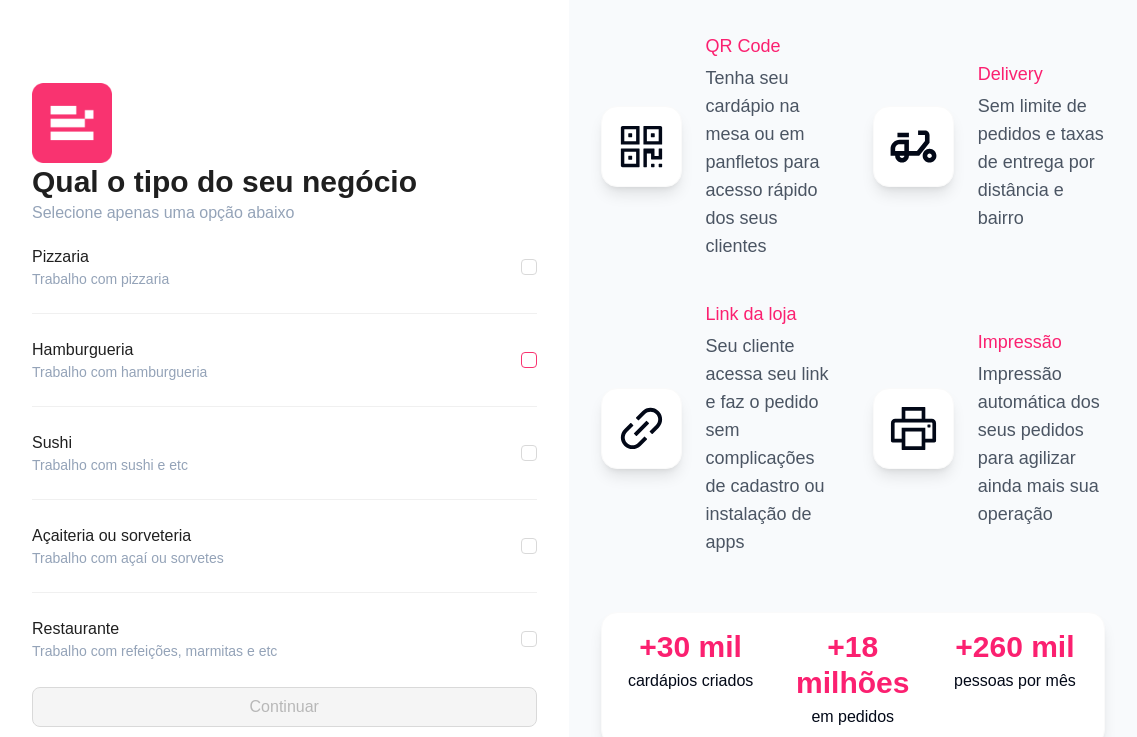 click at bounding box center (529, 360) 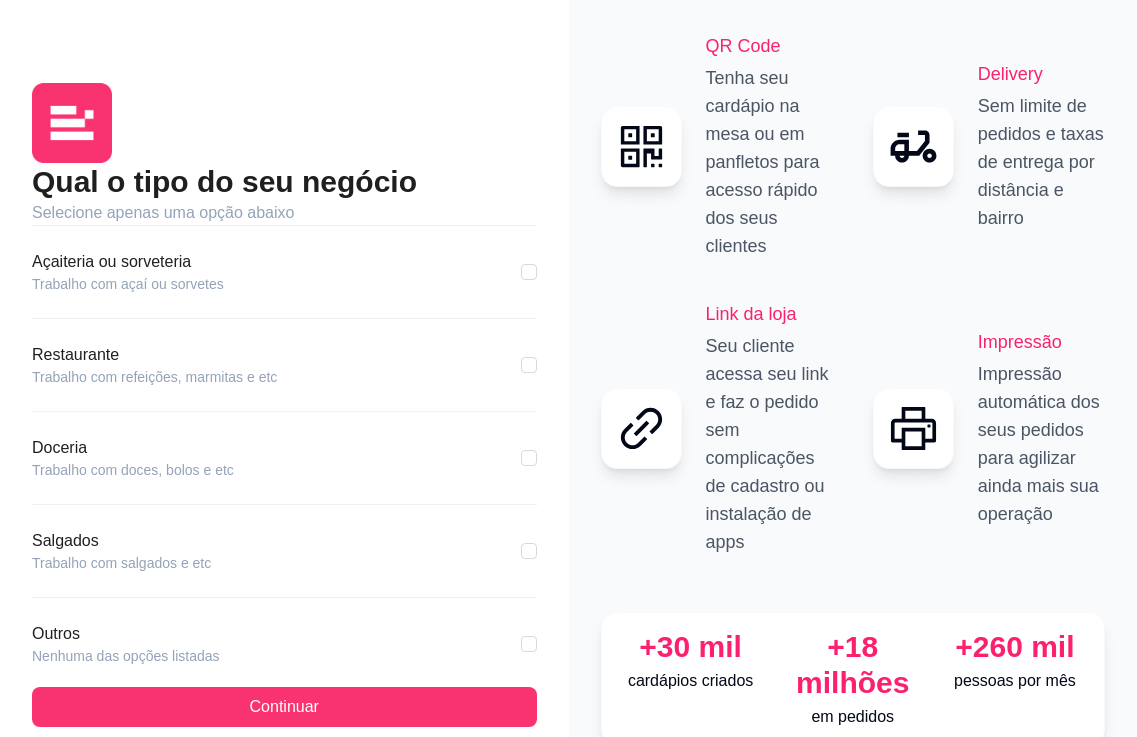 scroll, scrollTop: 322, scrollLeft: 0, axis: vertical 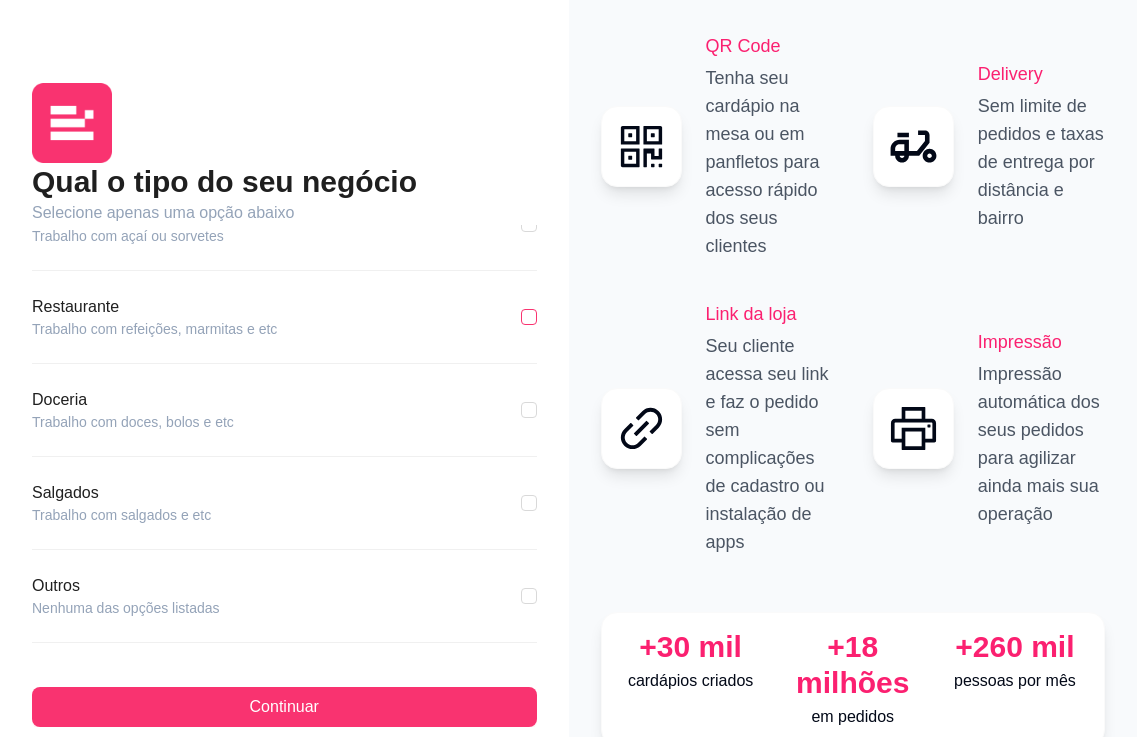 click at bounding box center (529, 317) 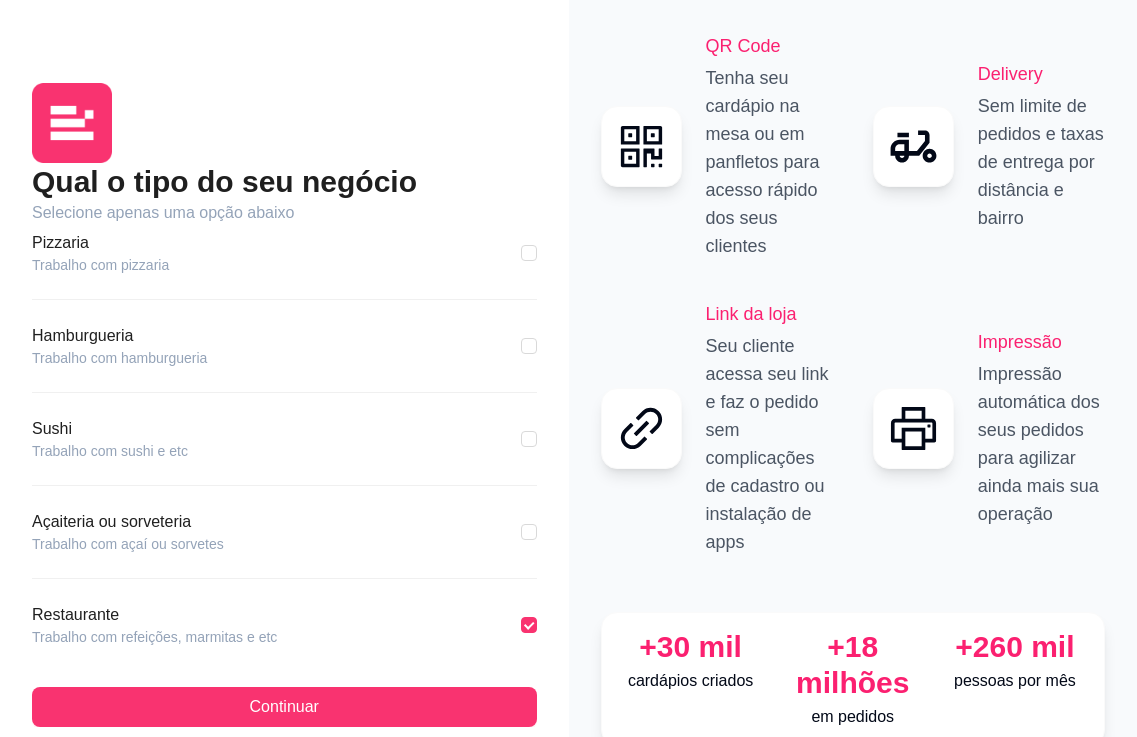 scroll, scrollTop: 0, scrollLeft: 0, axis: both 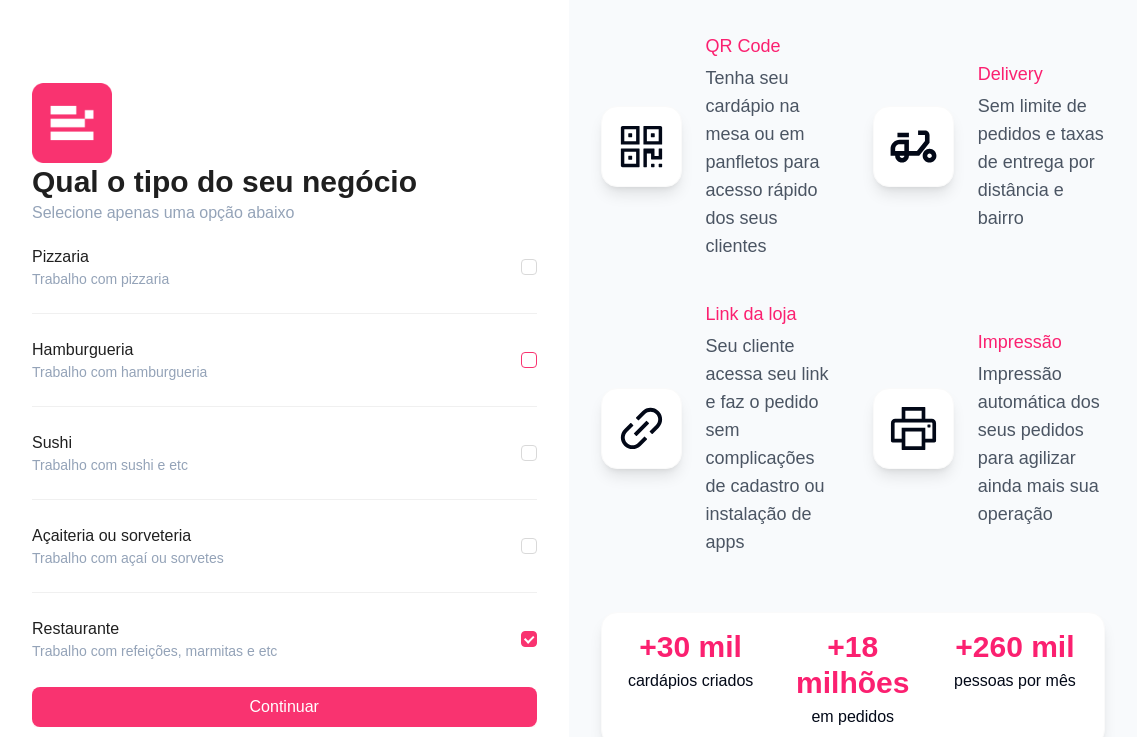 click at bounding box center [529, 360] 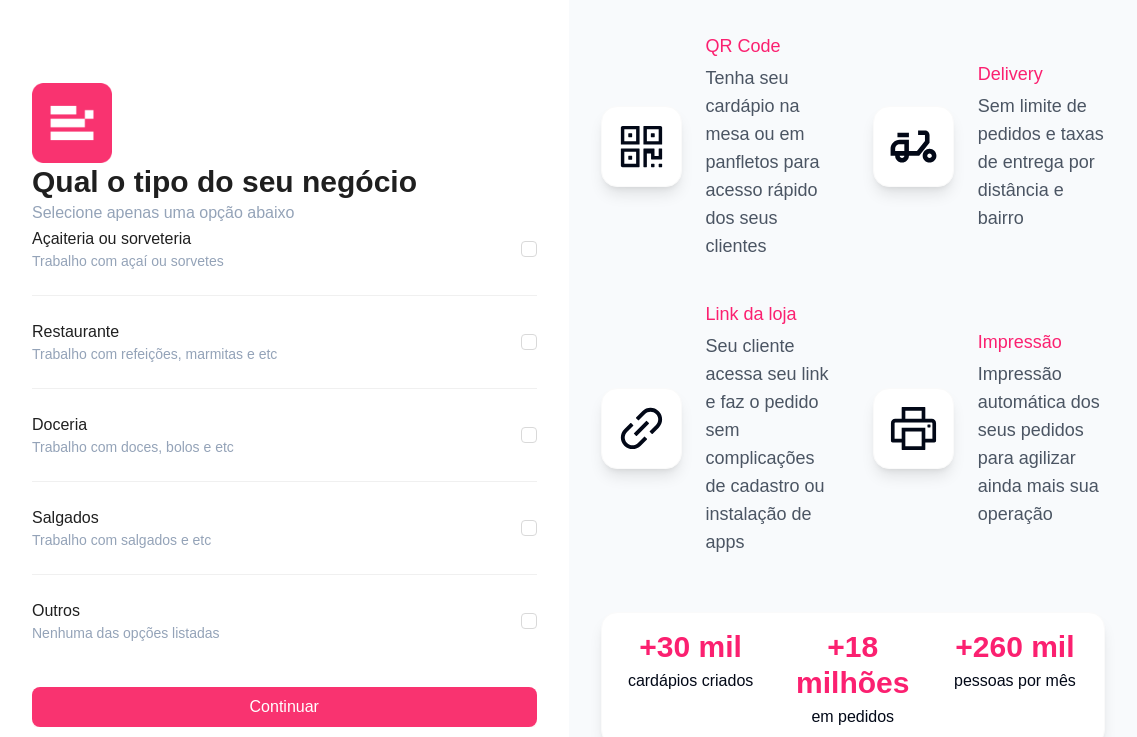 scroll, scrollTop: 322, scrollLeft: 0, axis: vertical 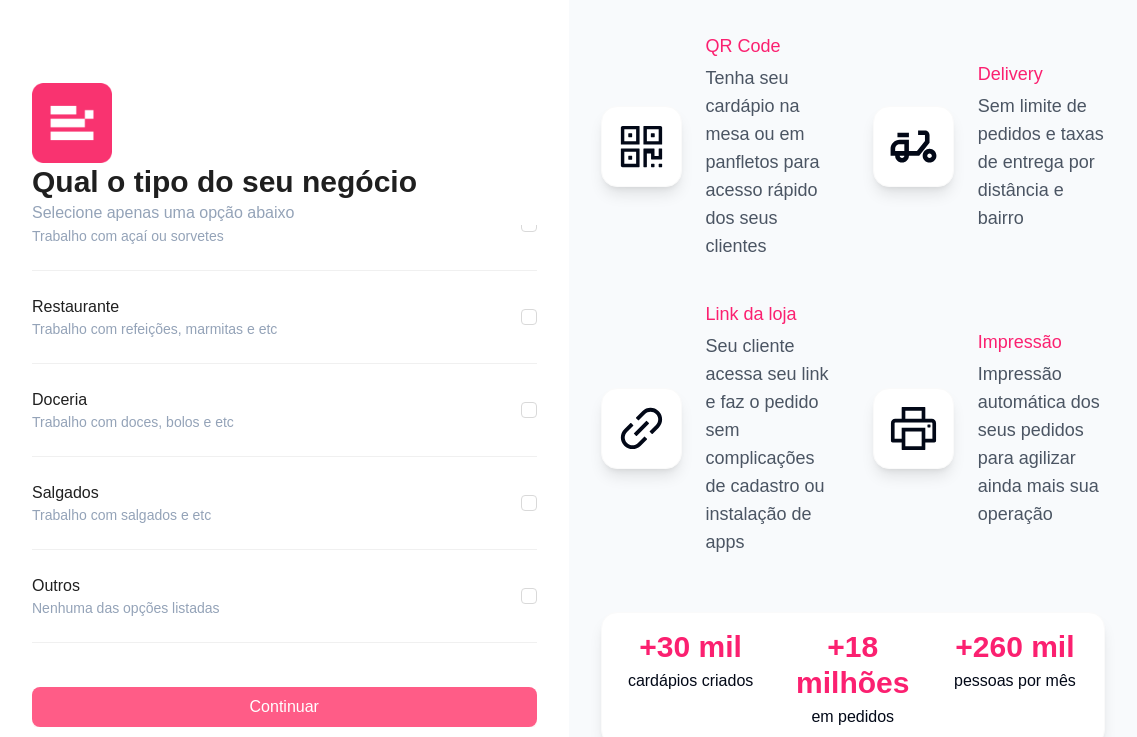 click on "Continuar" at bounding box center [284, 707] 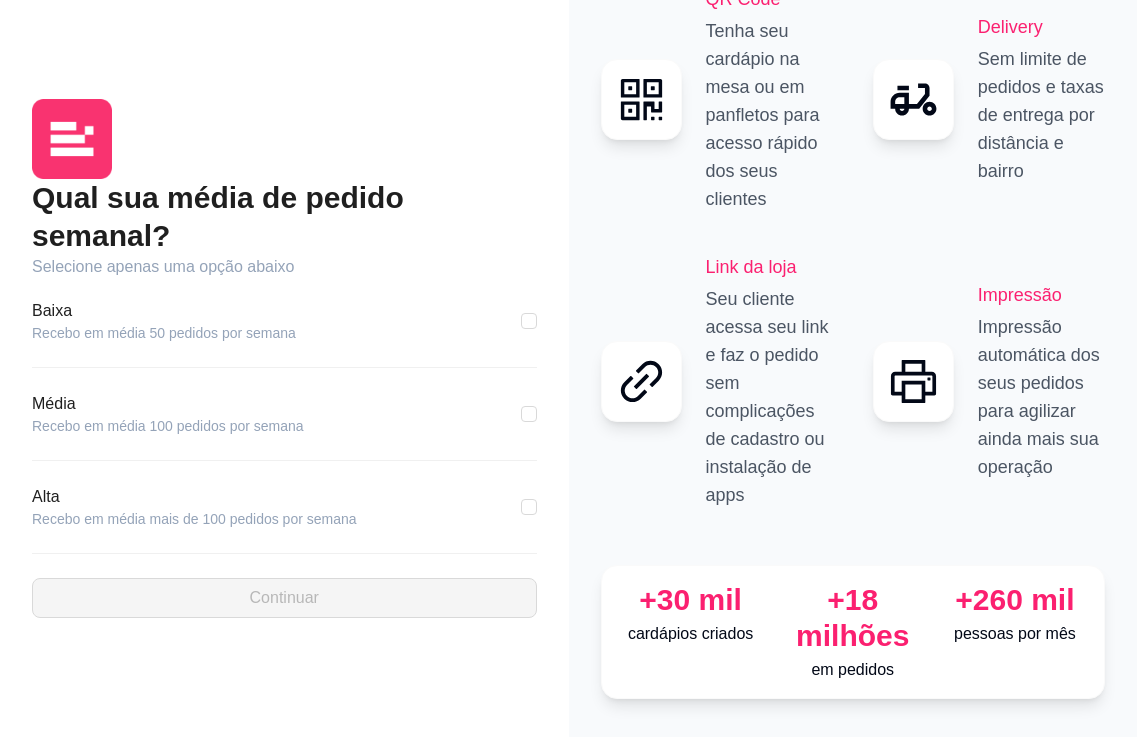 scroll, scrollTop: 73, scrollLeft: 0, axis: vertical 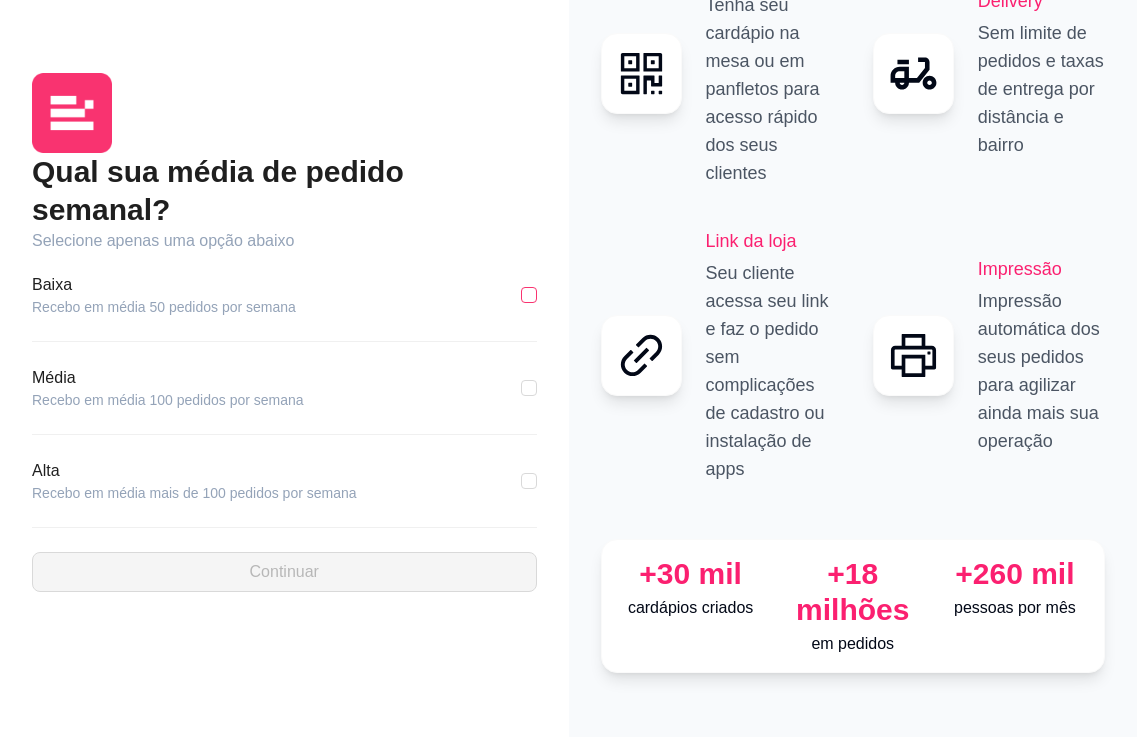 click at bounding box center [529, 295] 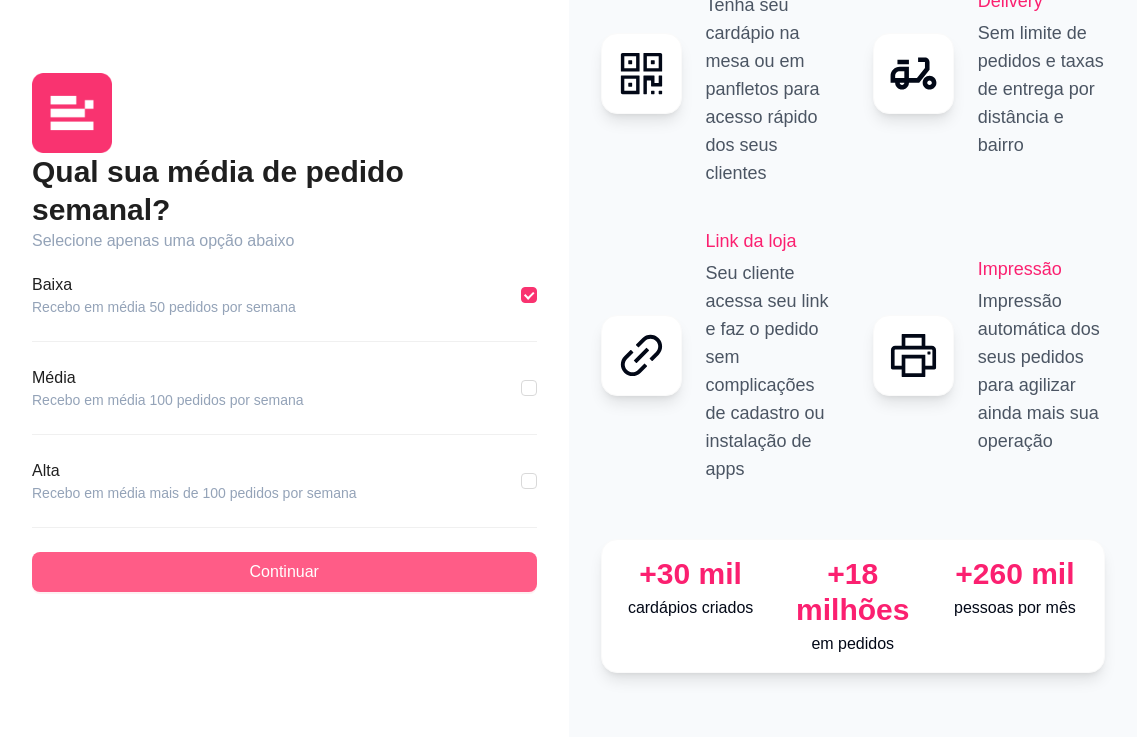 click on "Continuar" at bounding box center [284, 572] 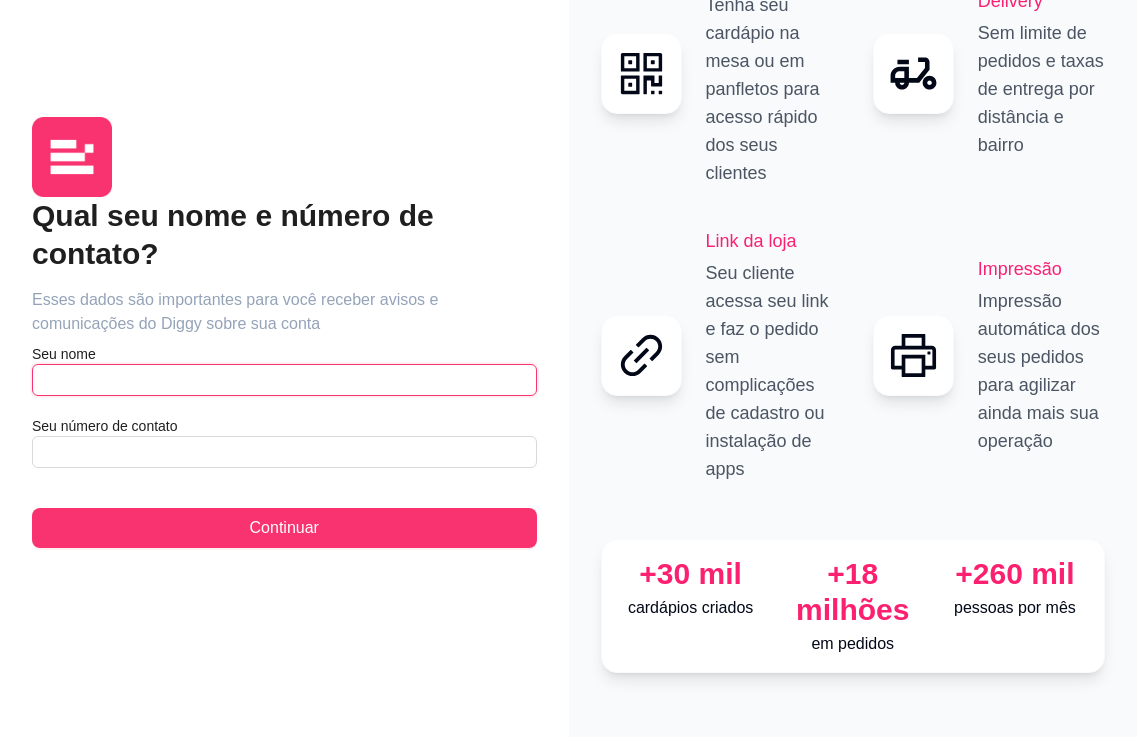 click at bounding box center [284, 380] 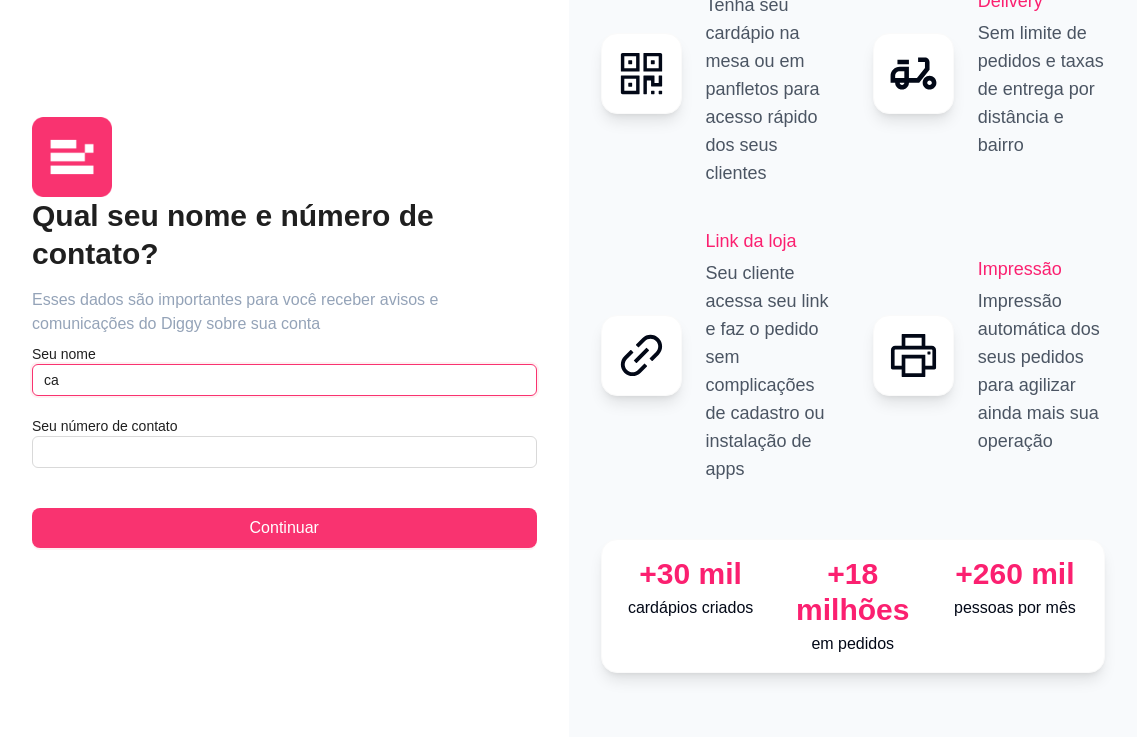 type on "c" 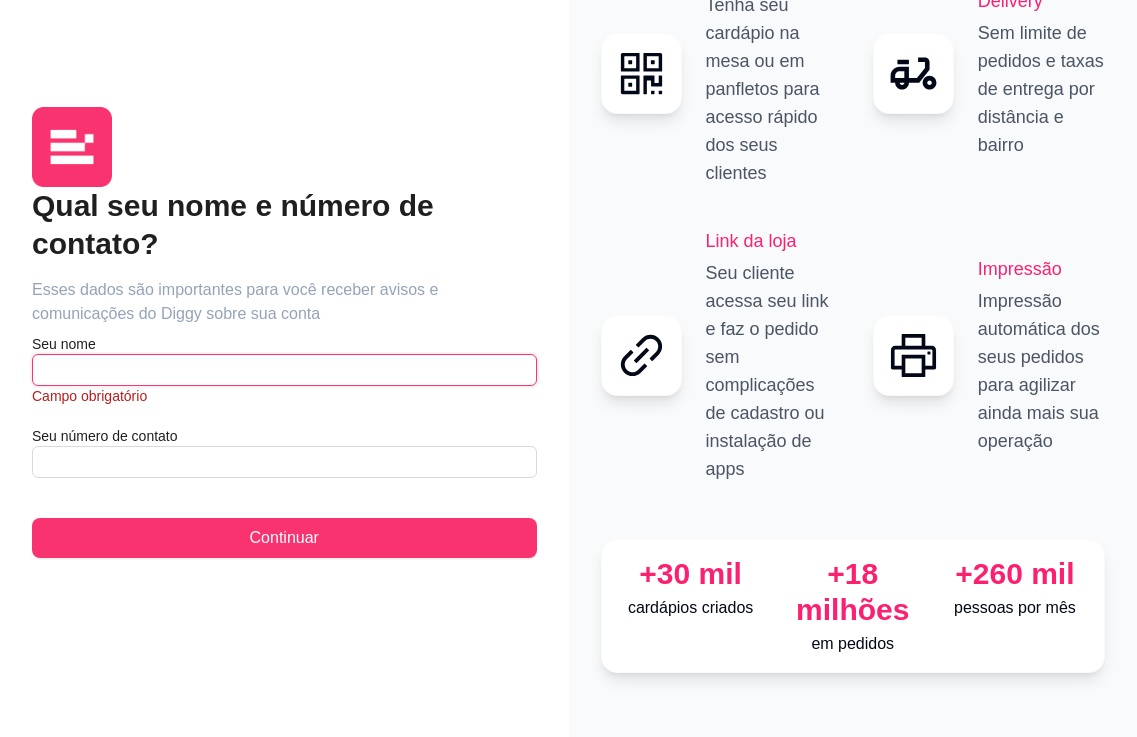 scroll, scrollTop: 63, scrollLeft: 0, axis: vertical 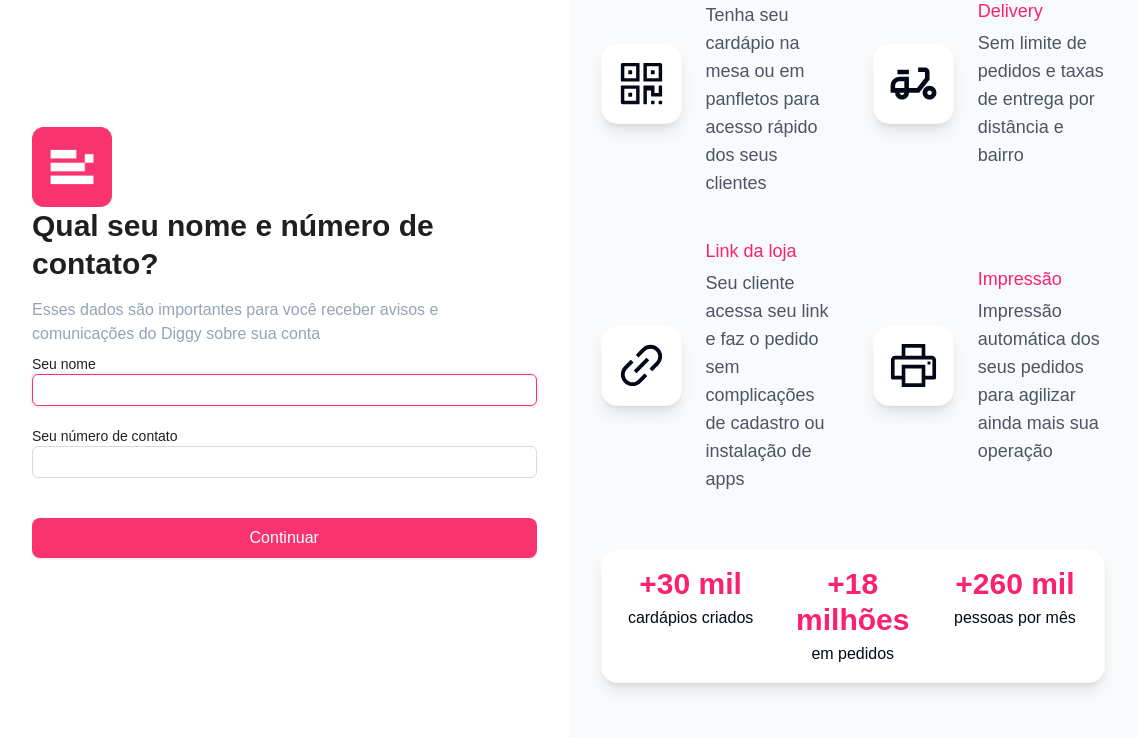 type on "a" 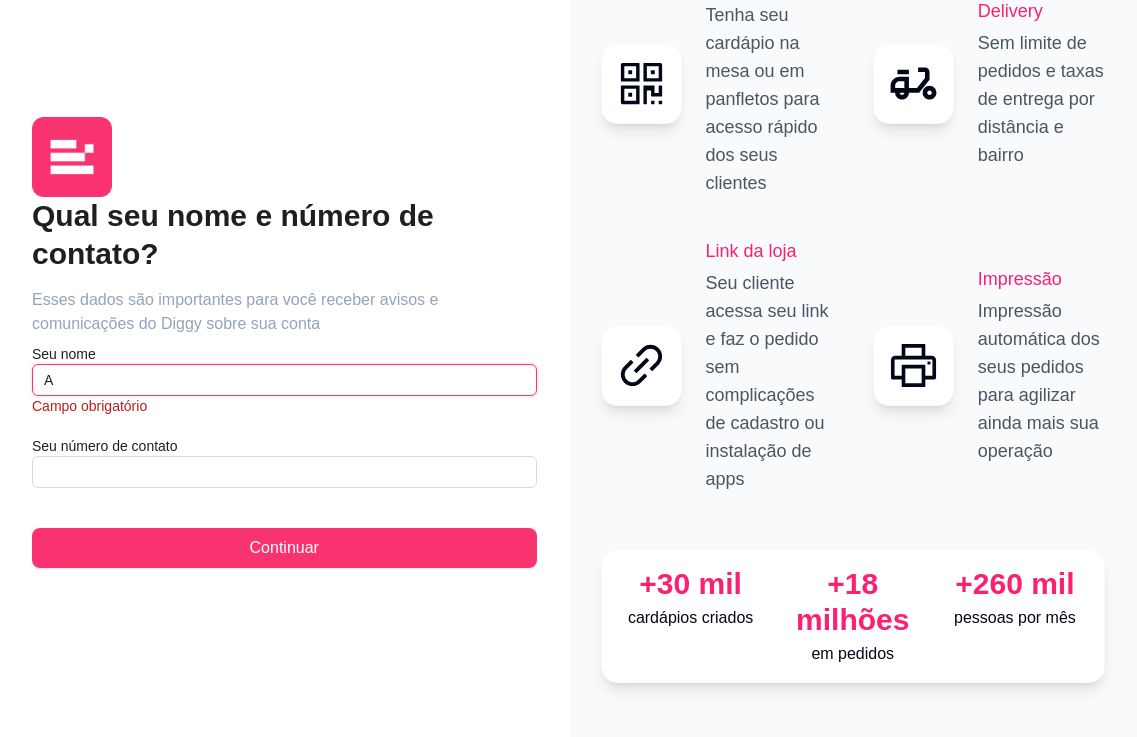scroll, scrollTop: 73, scrollLeft: 0, axis: vertical 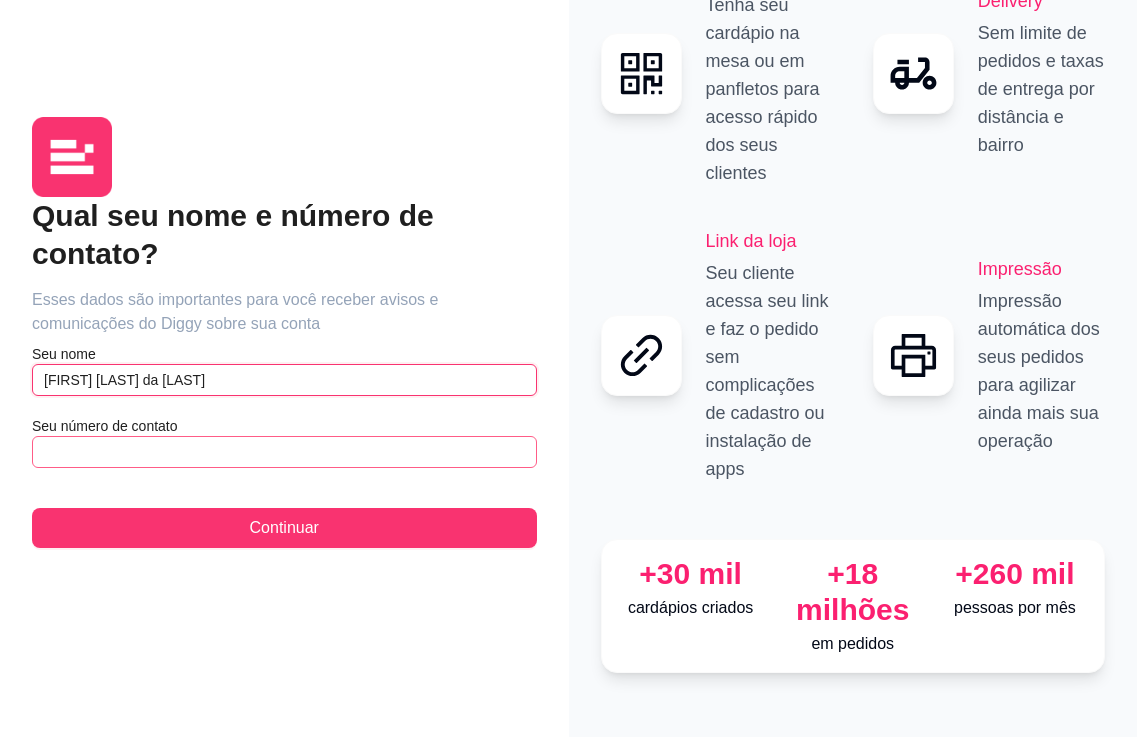 type on "[FIRST] [LAST] da [LAST]" 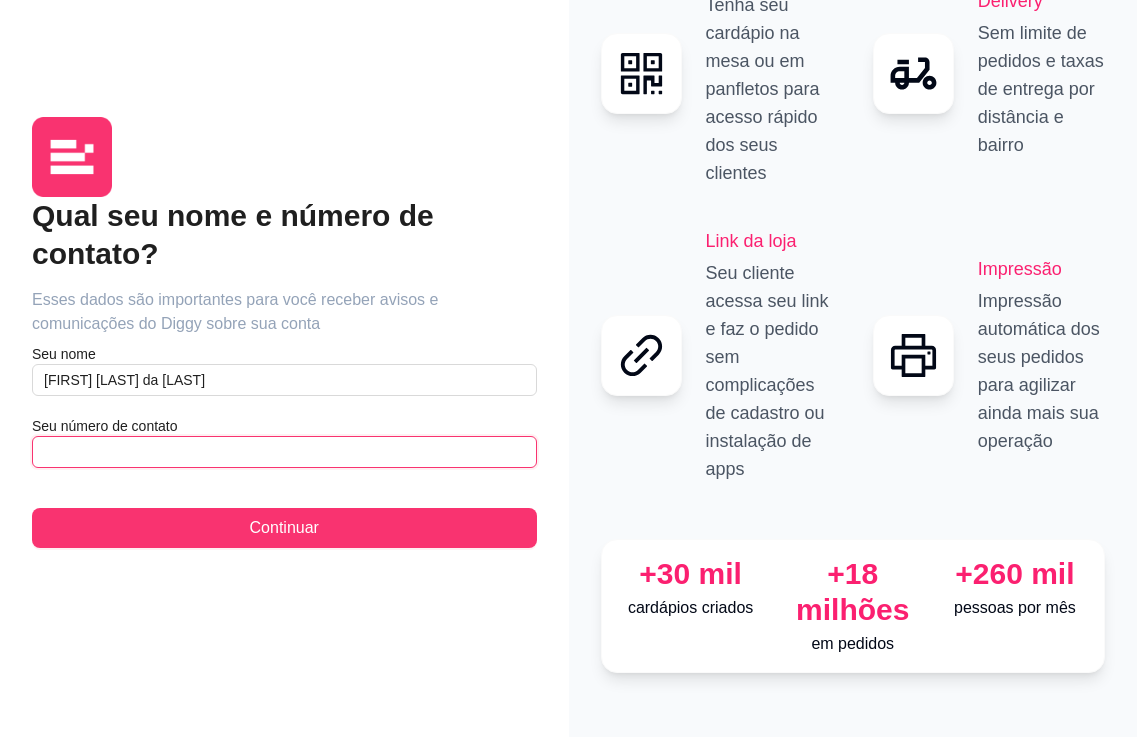 click at bounding box center (284, 452) 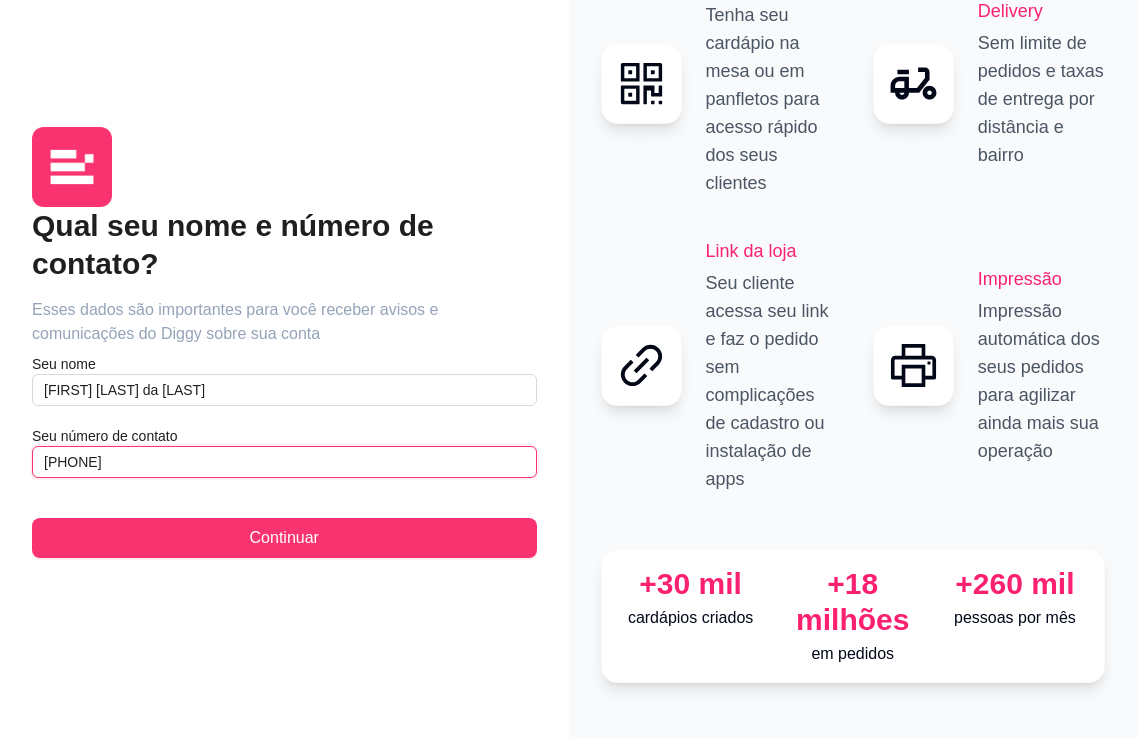 scroll, scrollTop: 73, scrollLeft: 0, axis: vertical 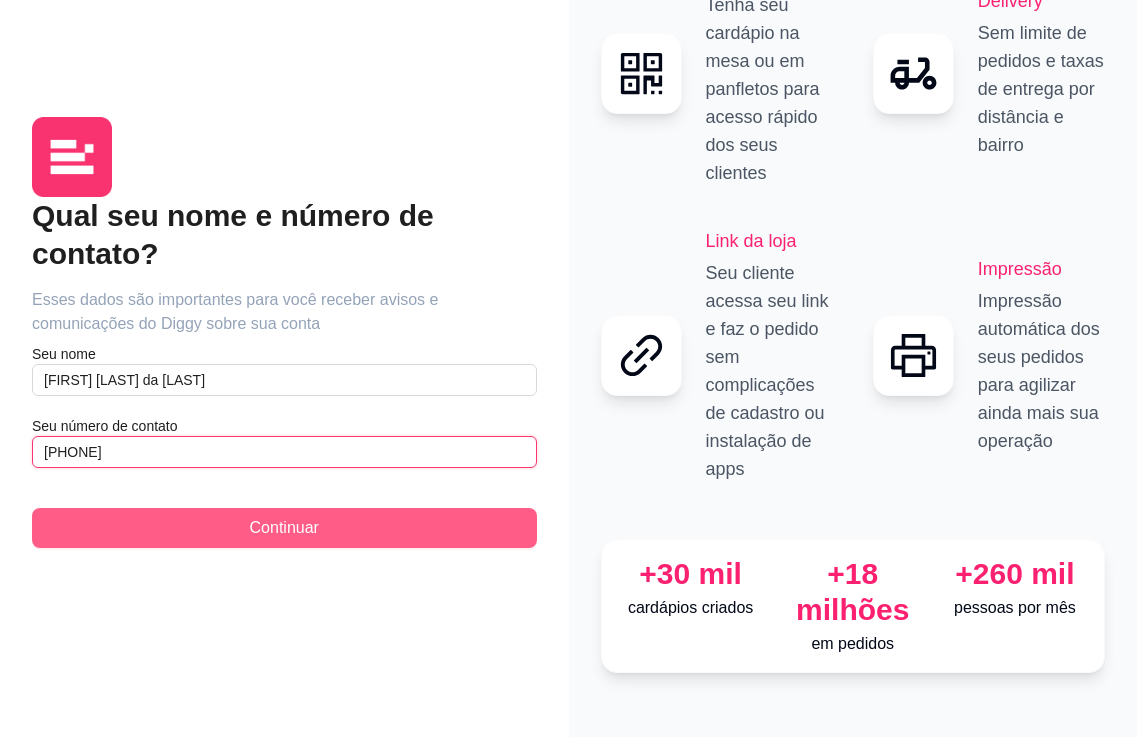 type on "[PHONE]" 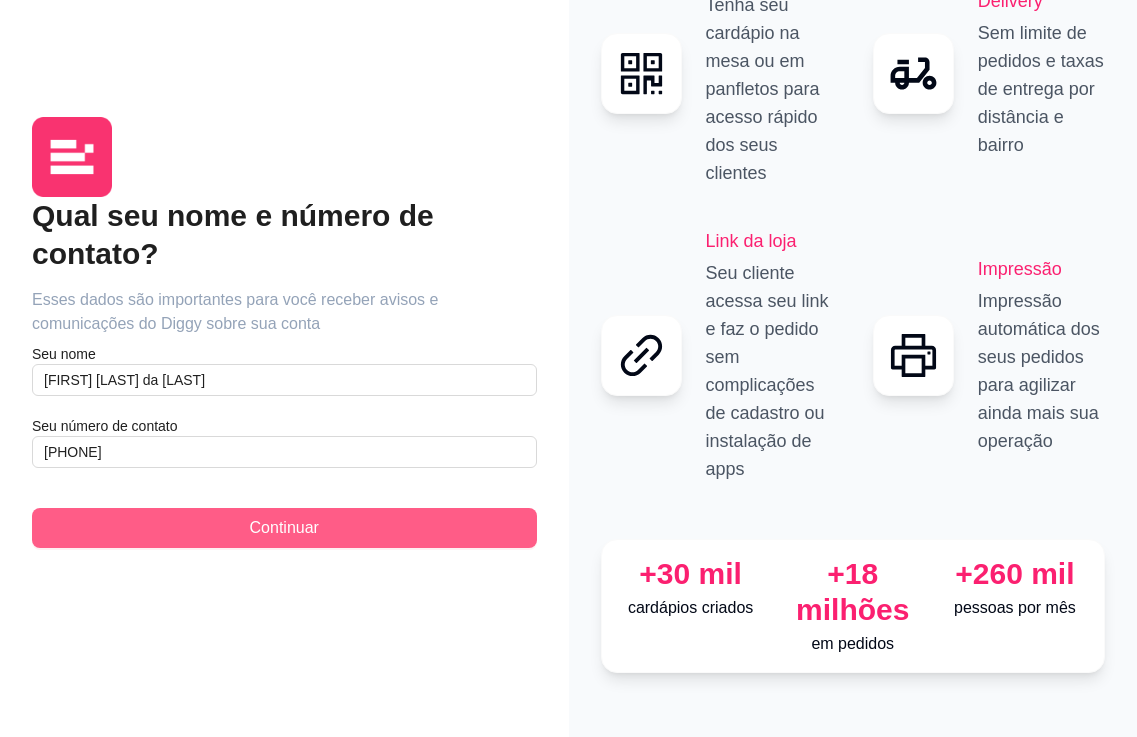 click on "Continuar" at bounding box center (284, 528) 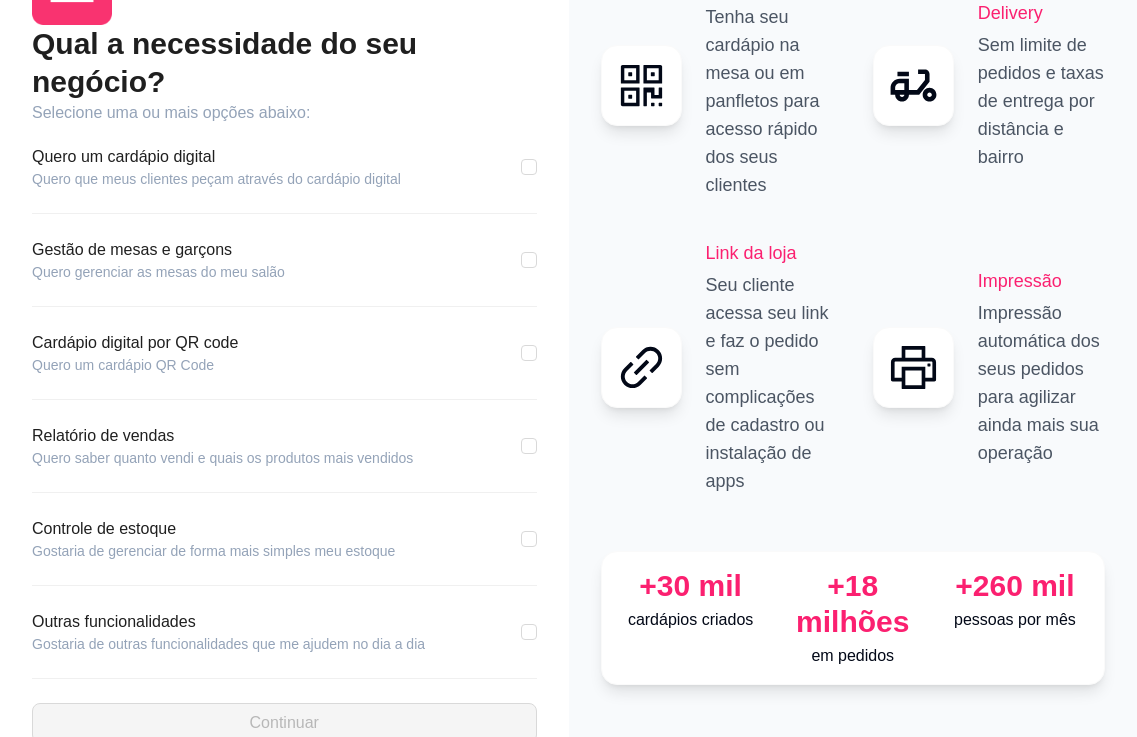 scroll, scrollTop: 0, scrollLeft: 0, axis: both 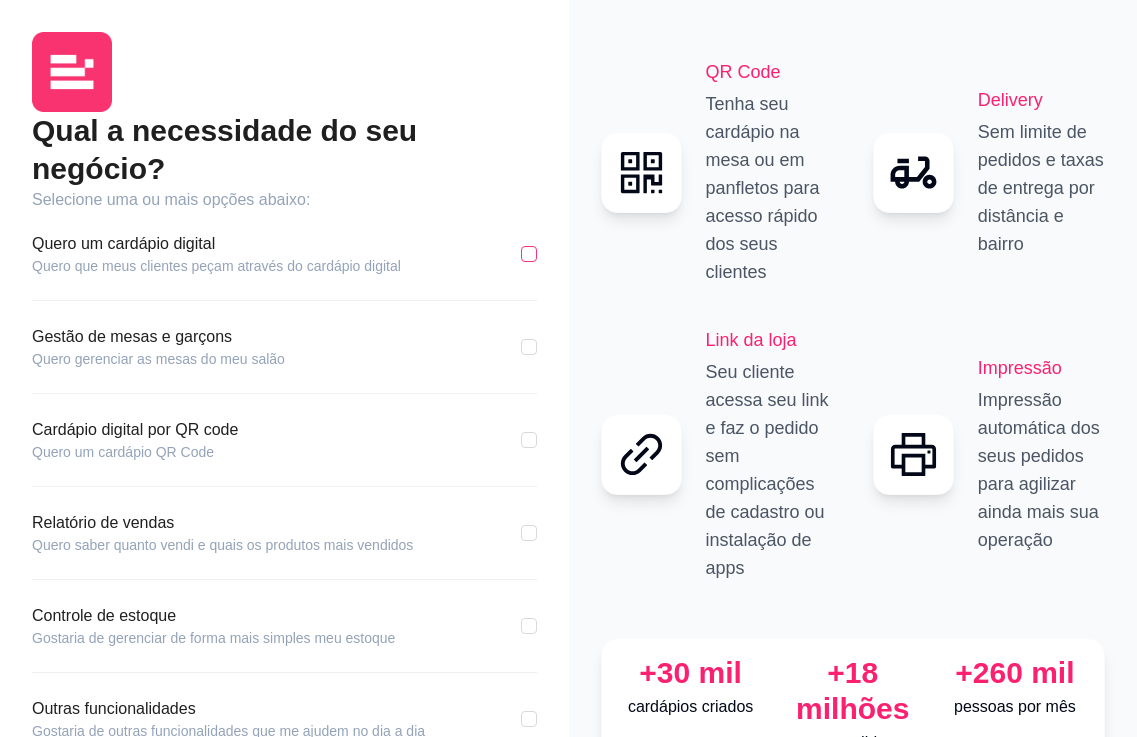 click at bounding box center [529, 254] 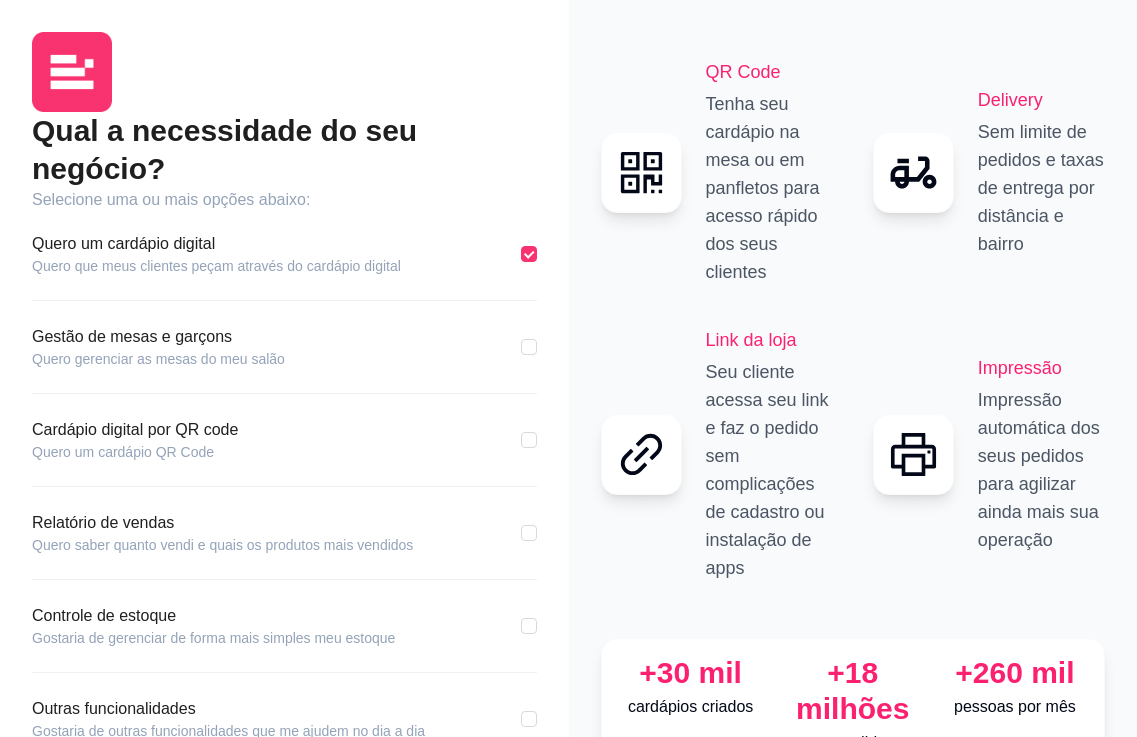 scroll, scrollTop: 87, scrollLeft: 0, axis: vertical 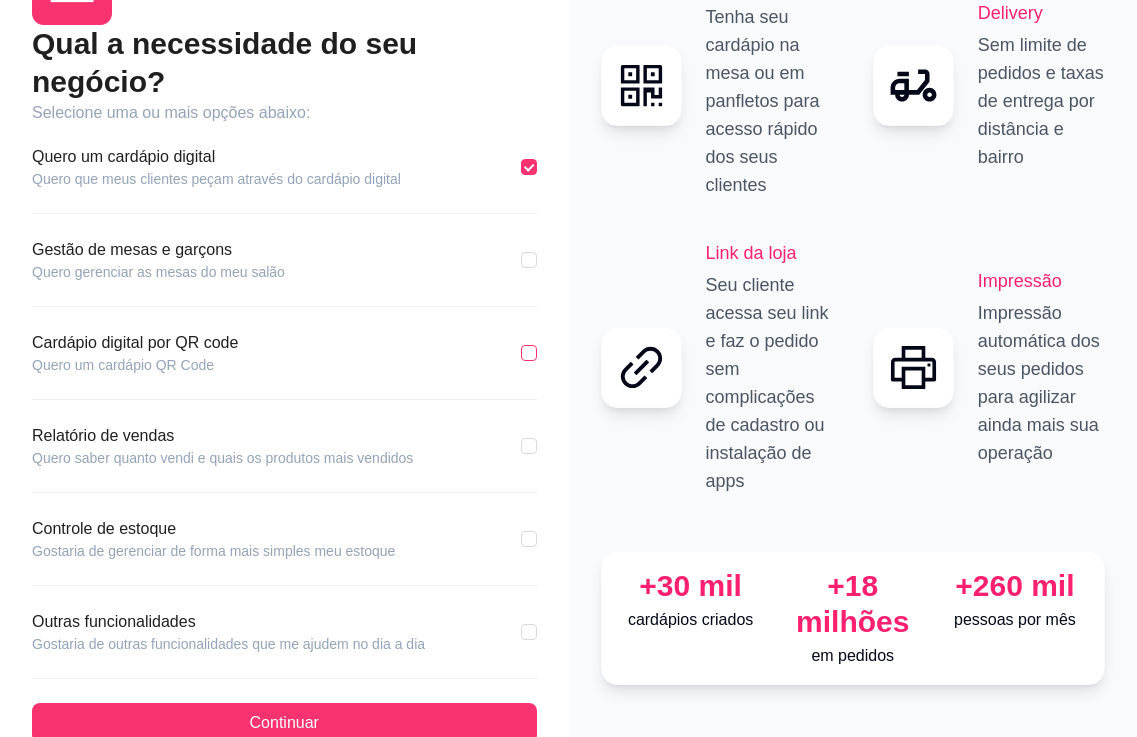 click at bounding box center [529, 353] 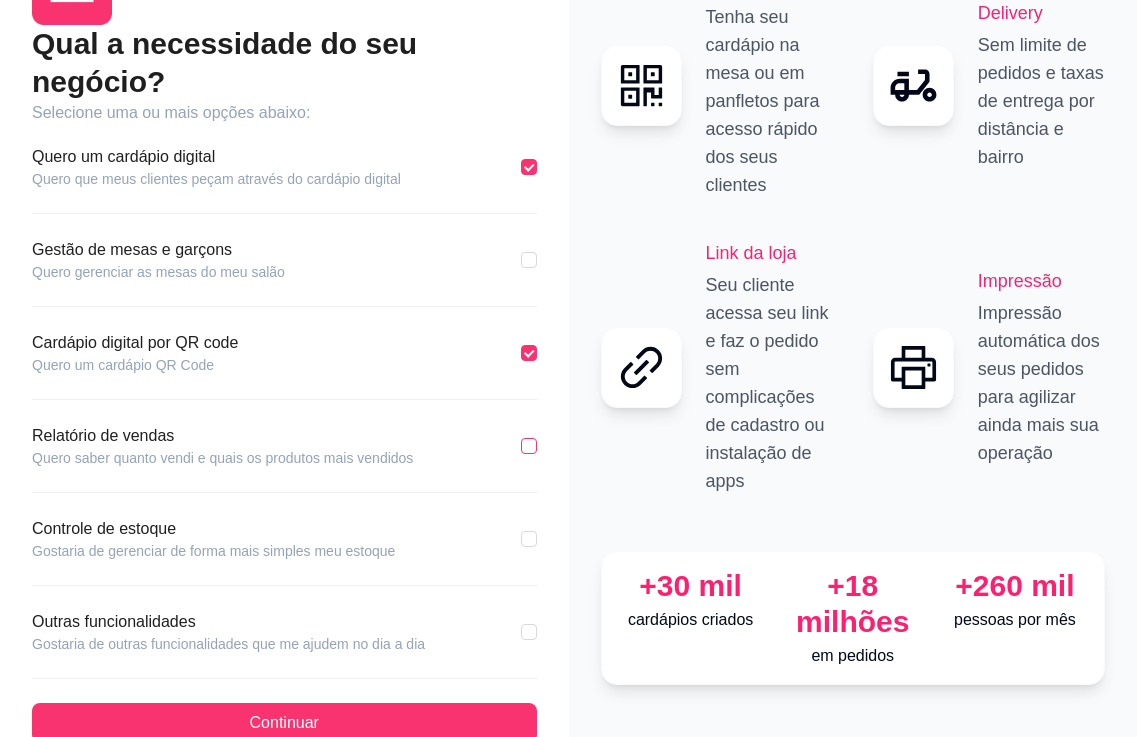 click at bounding box center (529, 446) 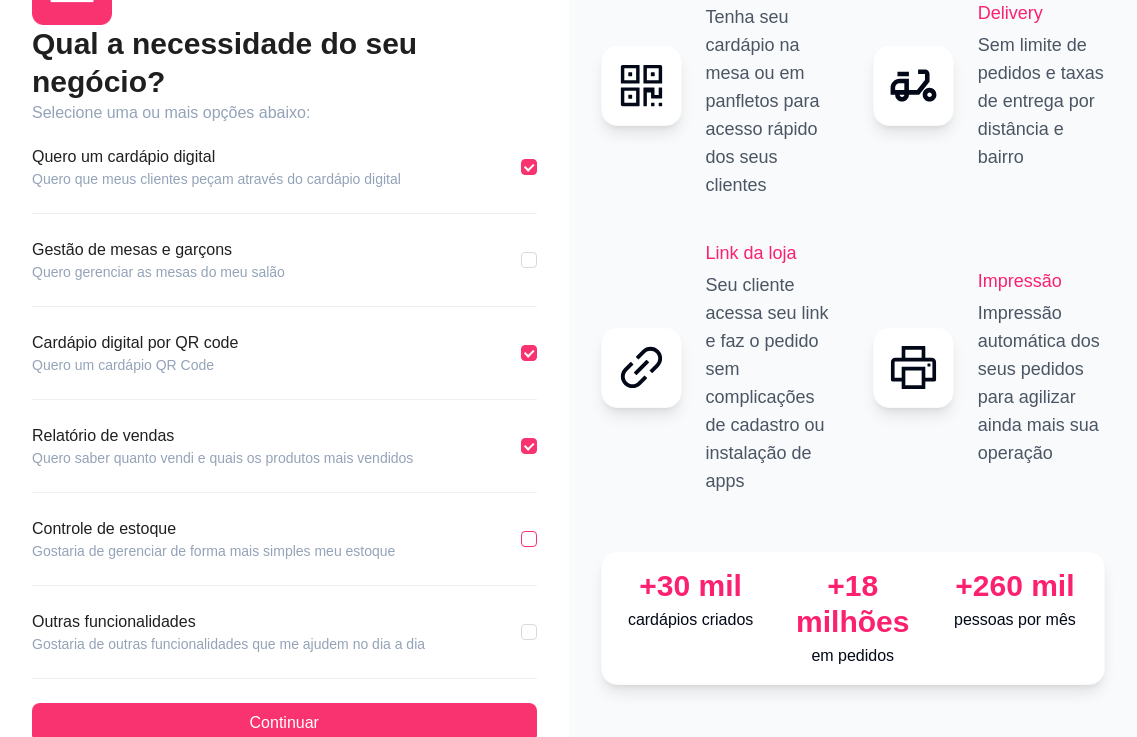 click at bounding box center (529, 539) 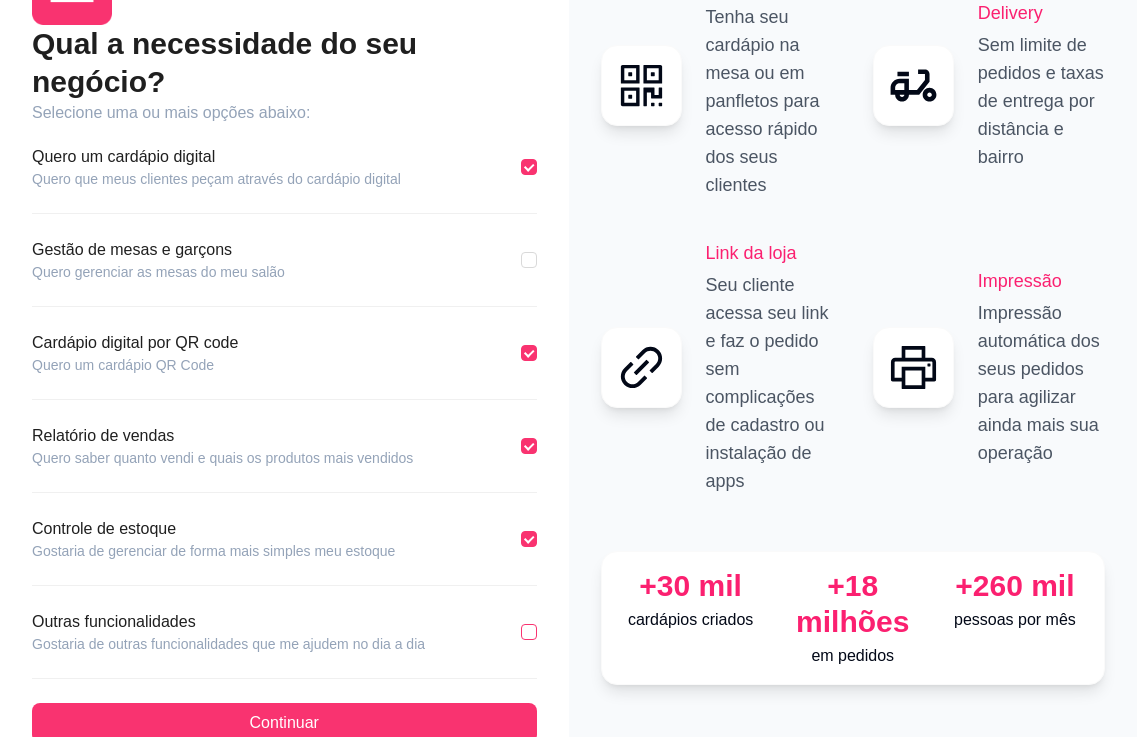 click at bounding box center (529, 632) 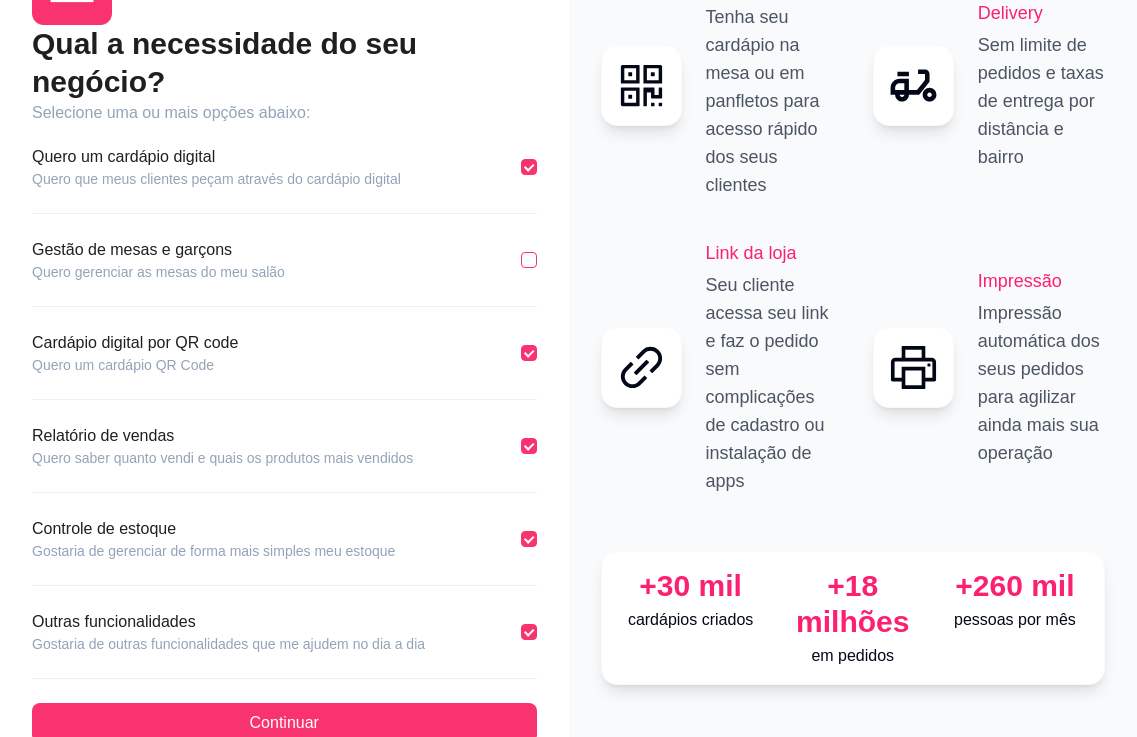 click at bounding box center (529, 260) 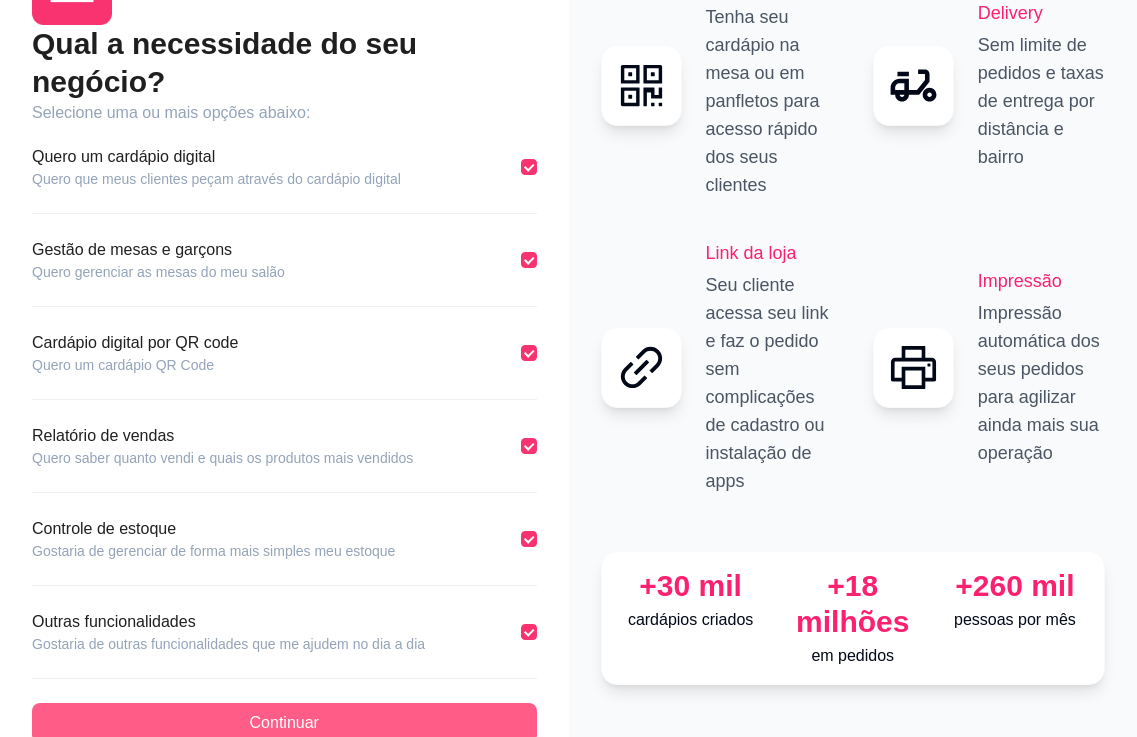 click on "Continuar" at bounding box center [284, 723] 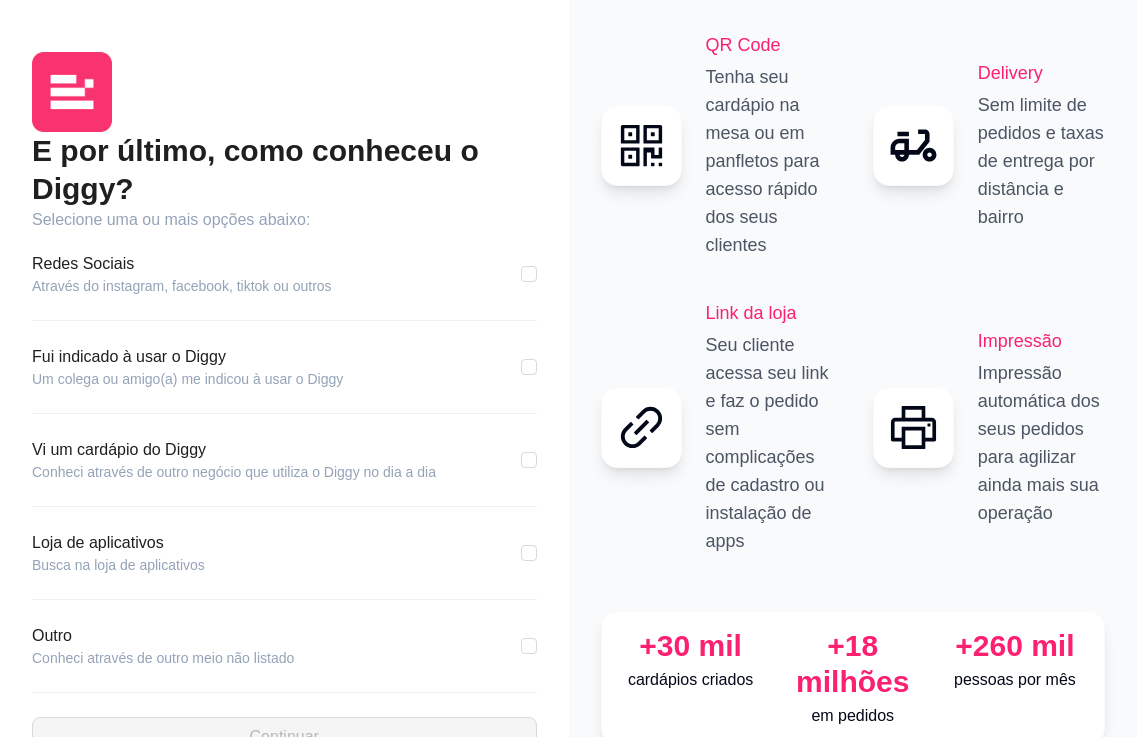 scroll, scrollTop: 0, scrollLeft: 0, axis: both 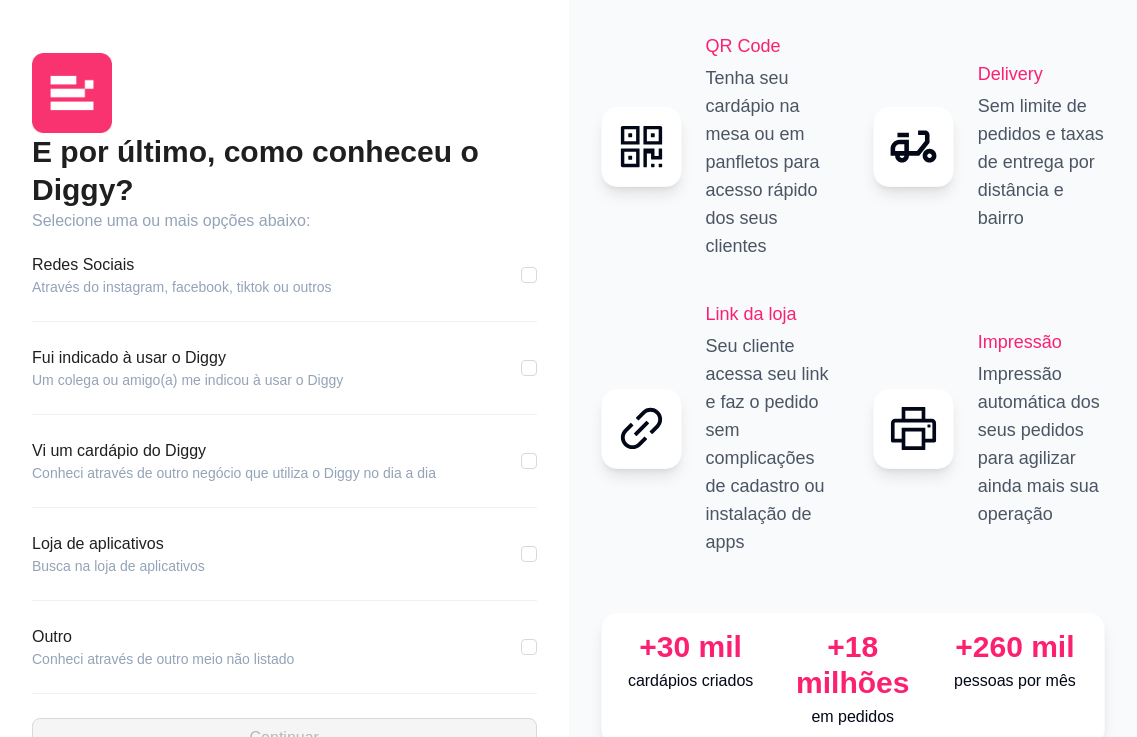 drag, startPoint x: 535, startPoint y: 273, endPoint x: 459, endPoint y: 340, distance: 101.31634 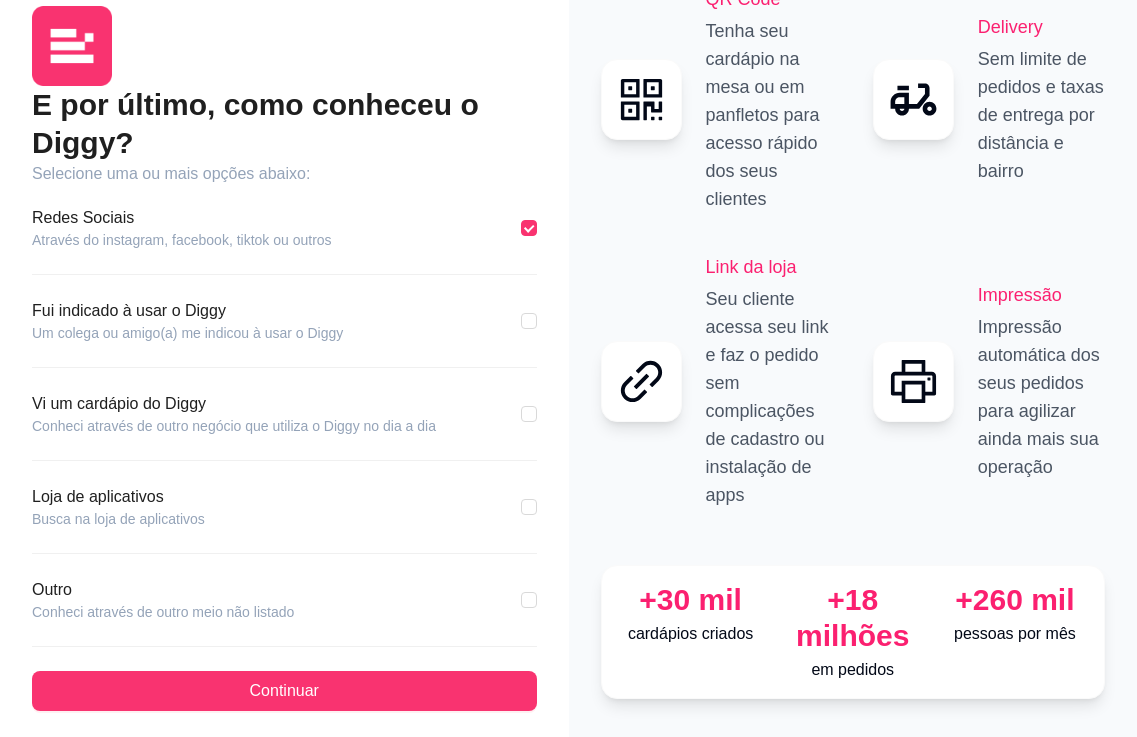 scroll, scrollTop: 73, scrollLeft: 0, axis: vertical 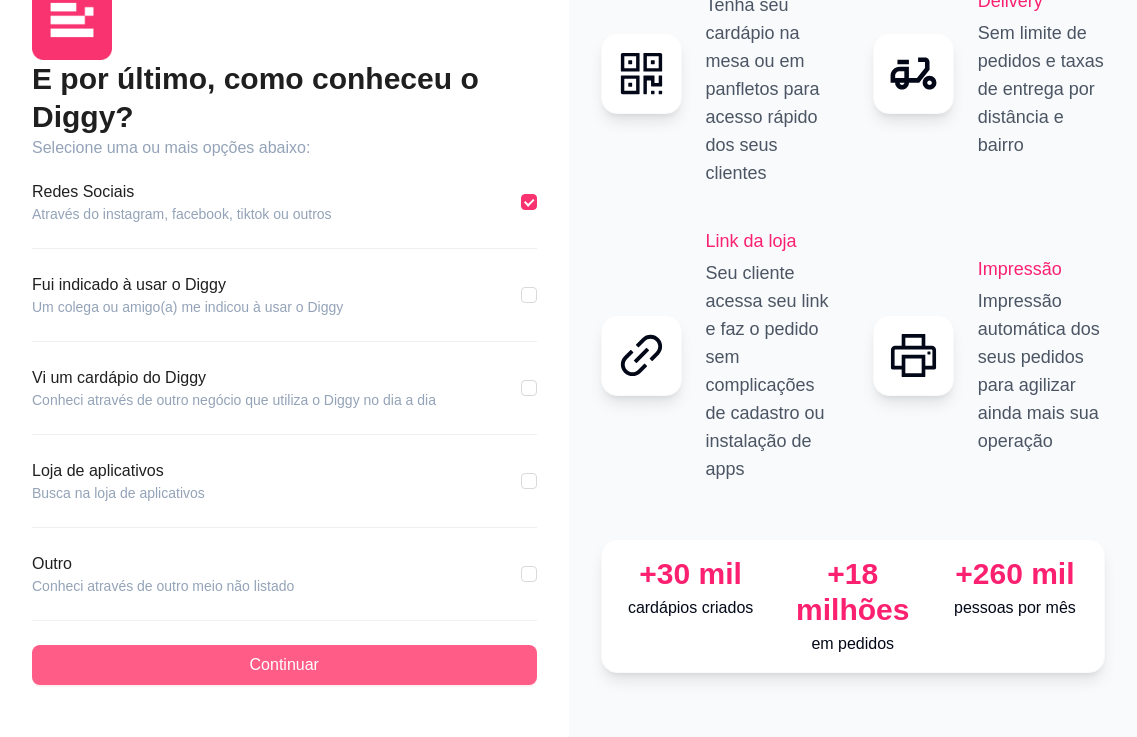 click on "Continuar" at bounding box center (284, 665) 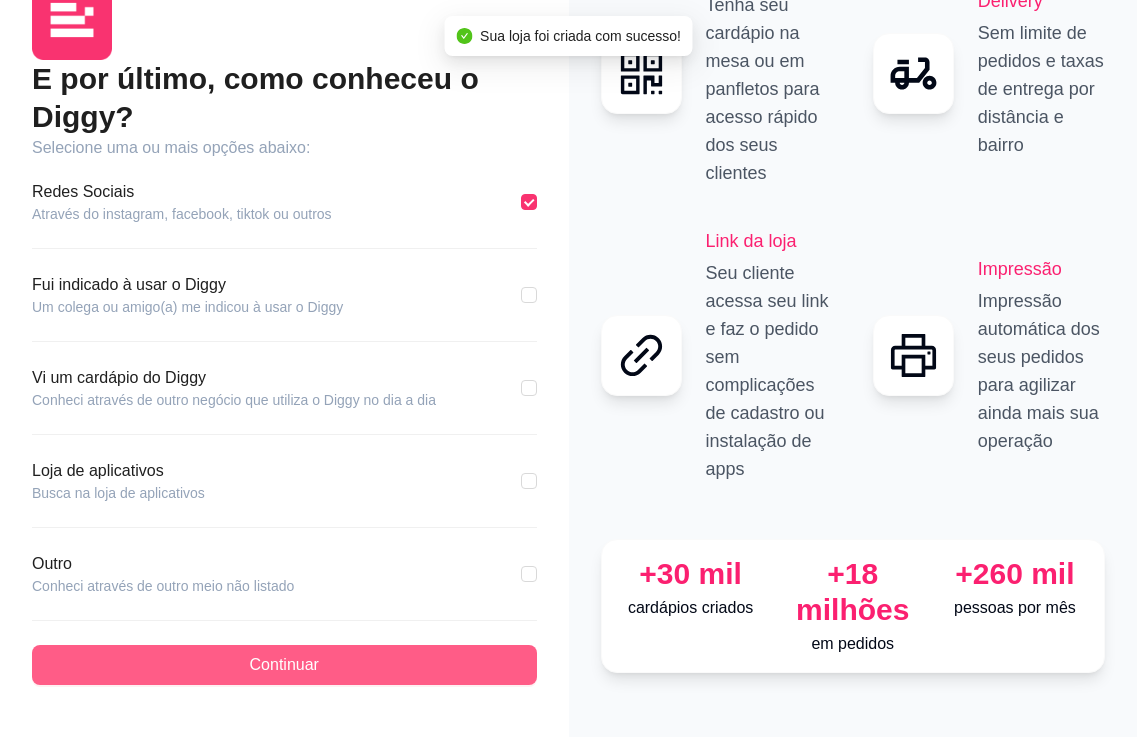 scroll, scrollTop: 0, scrollLeft: 0, axis: both 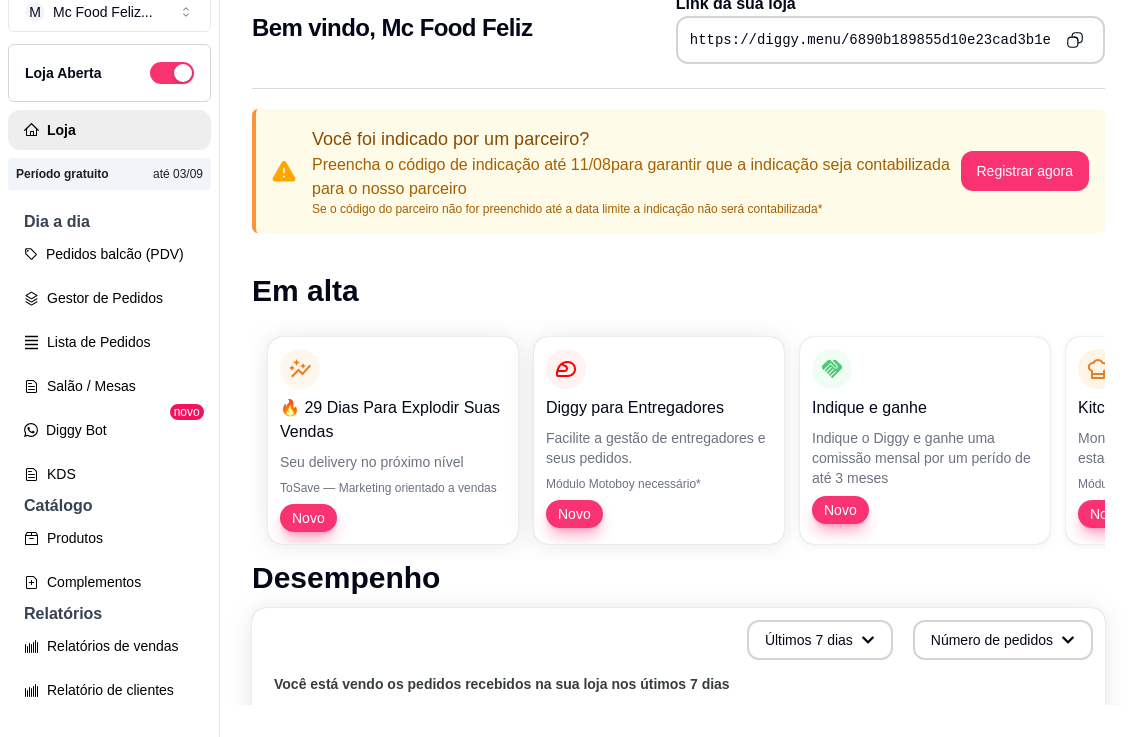 click 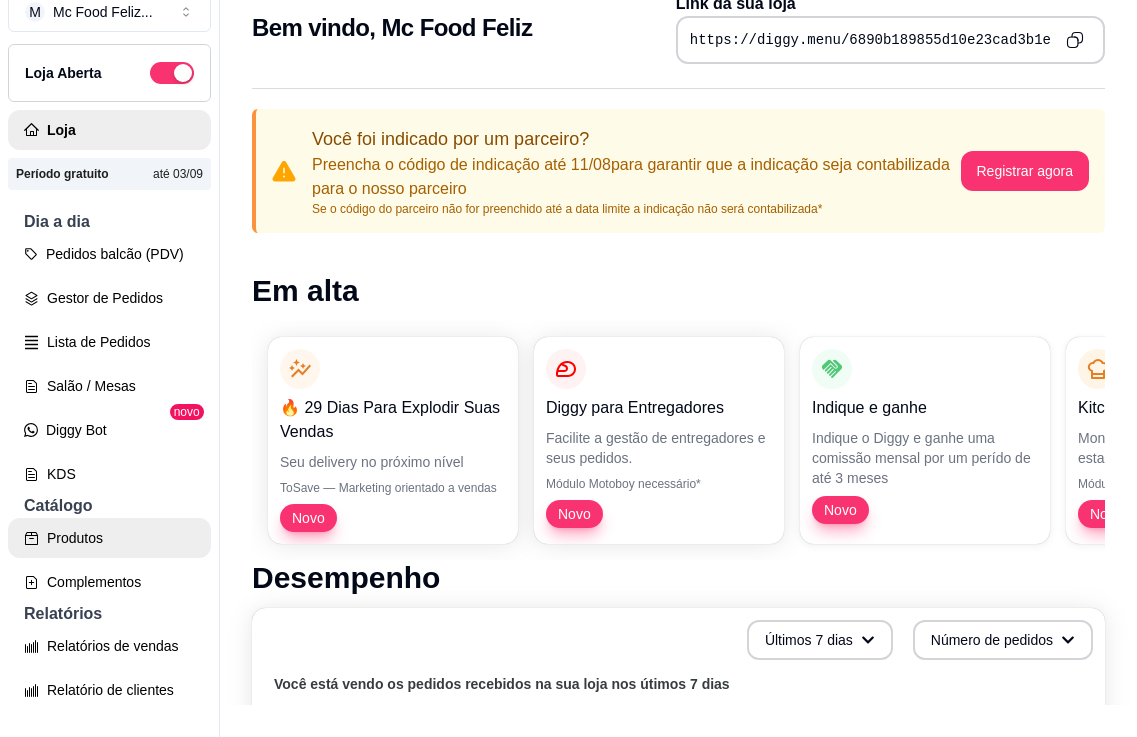 click on "Produtos" at bounding box center (109, 538) 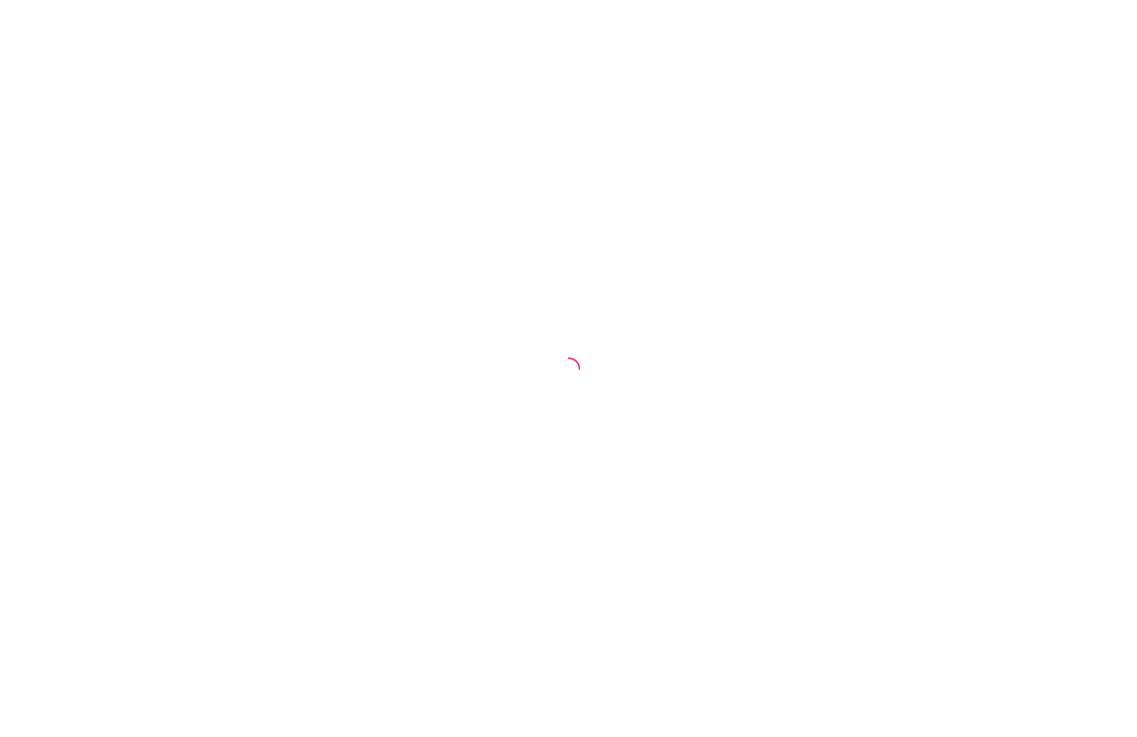 scroll, scrollTop: 0, scrollLeft: 0, axis: both 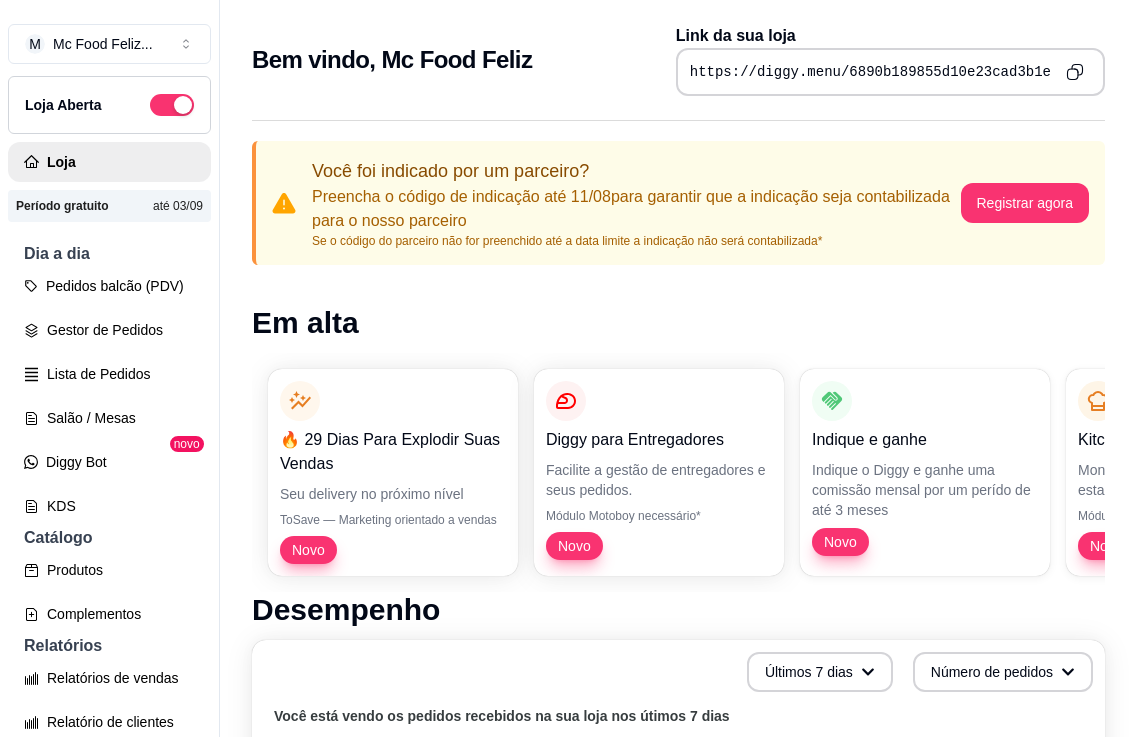 drag, startPoint x: 884, startPoint y: 1, endPoint x: 610, endPoint y: 109, distance: 294.51654 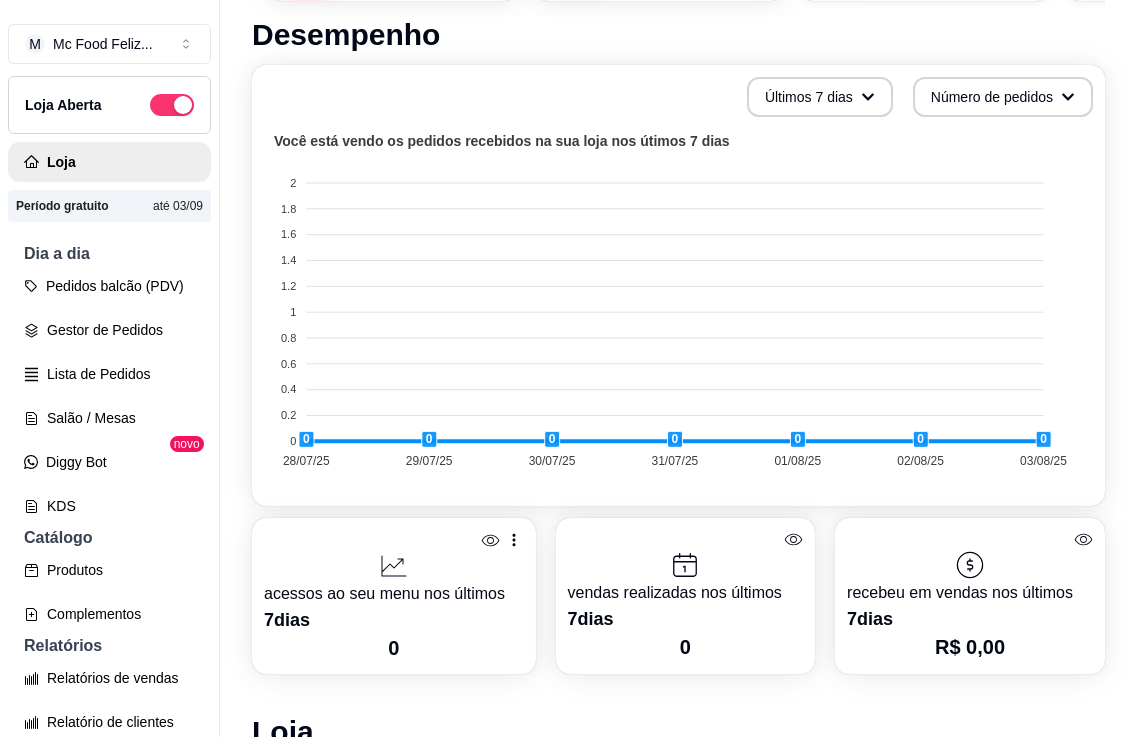 scroll, scrollTop: 0, scrollLeft: 0, axis: both 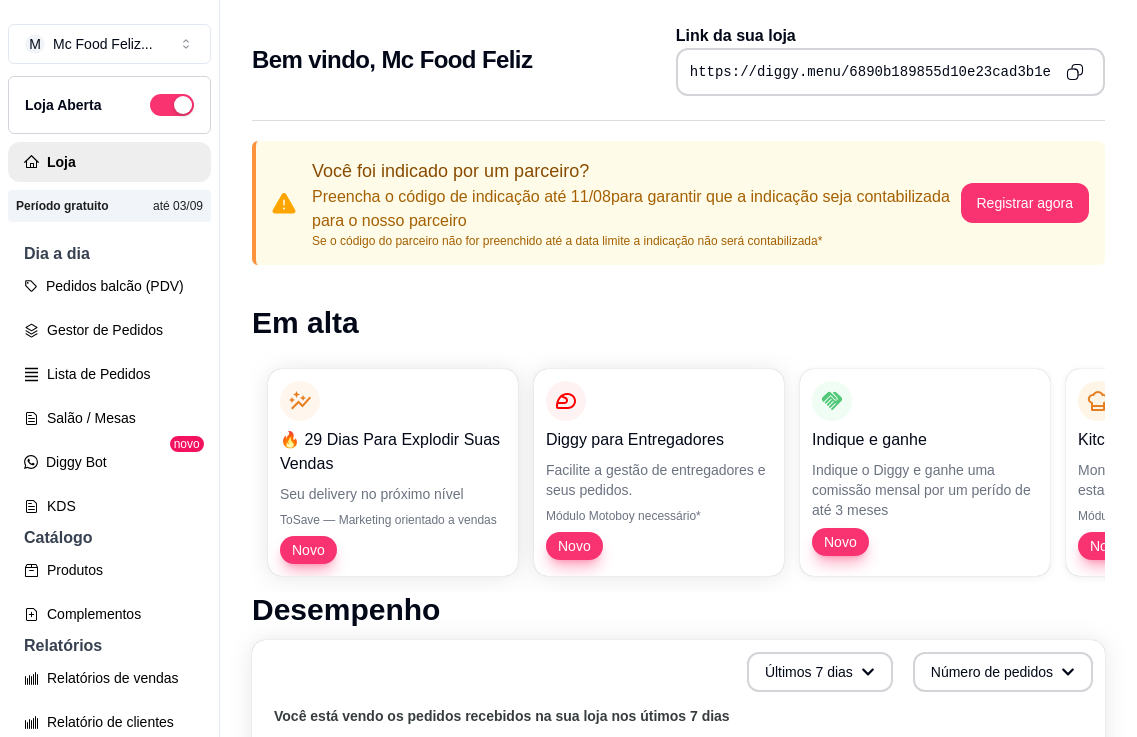 drag, startPoint x: 1046, startPoint y: 1, endPoint x: 726, endPoint y: 106, distance: 336.7863 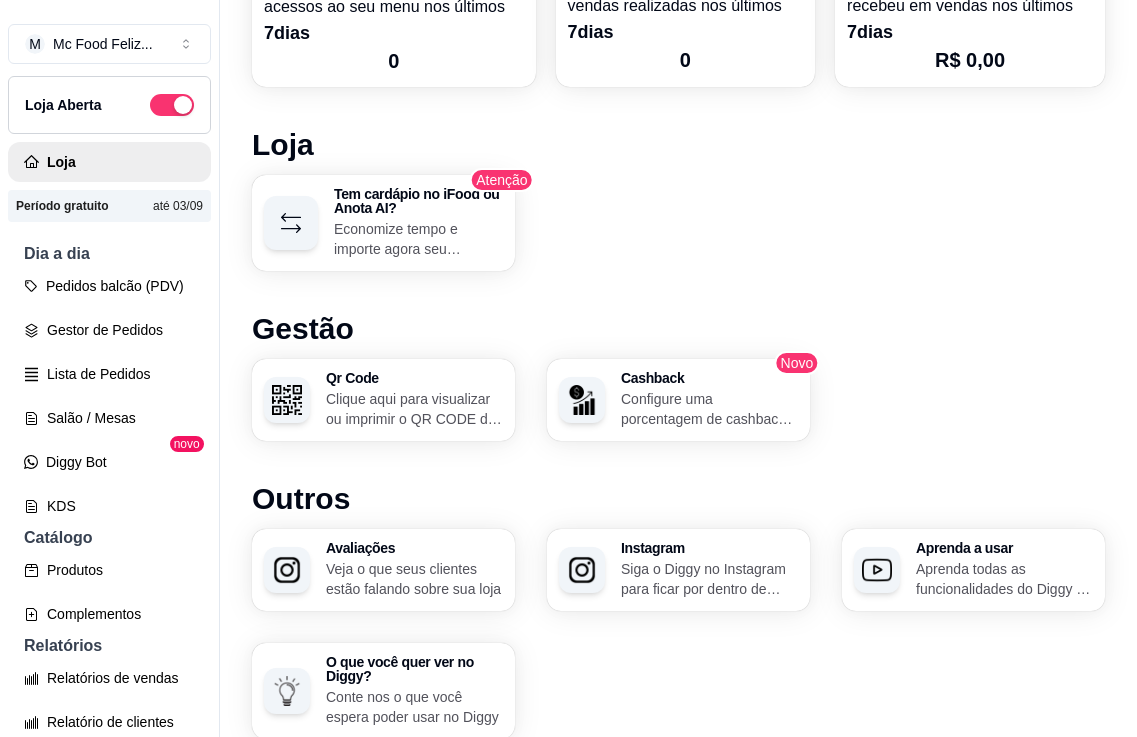 scroll, scrollTop: 1262, scrollLeft: 0, axis: vertical 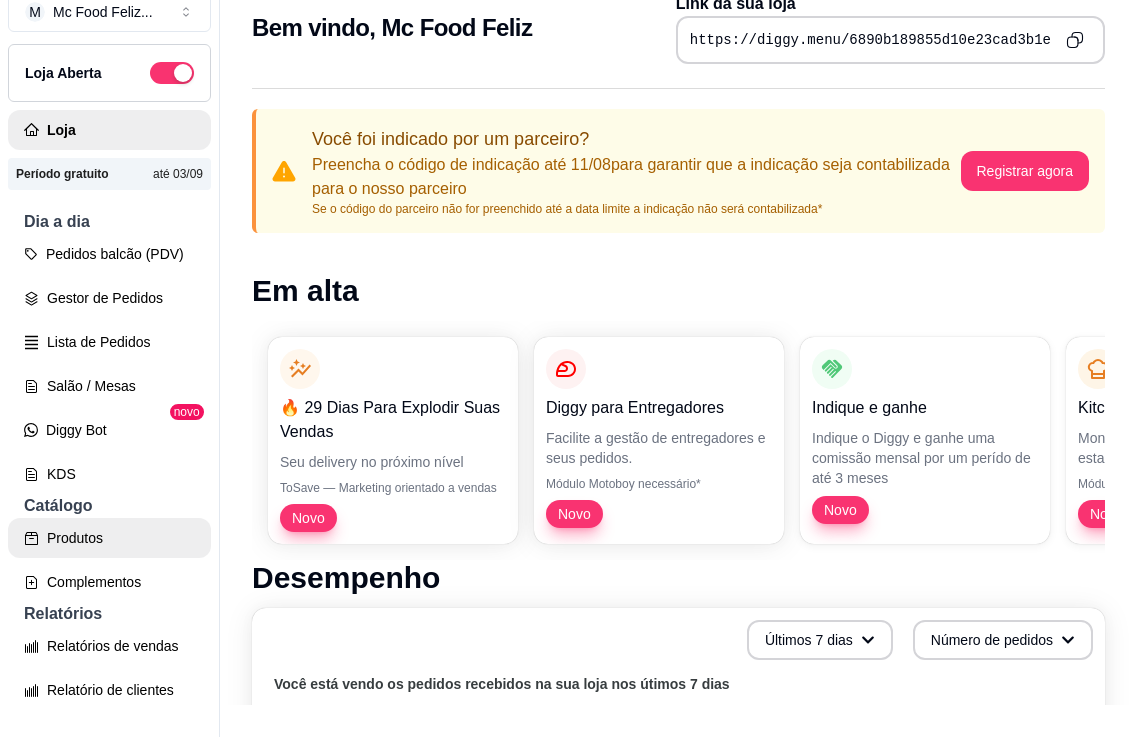 click on "Produtos" at bounding box center [109, 538] 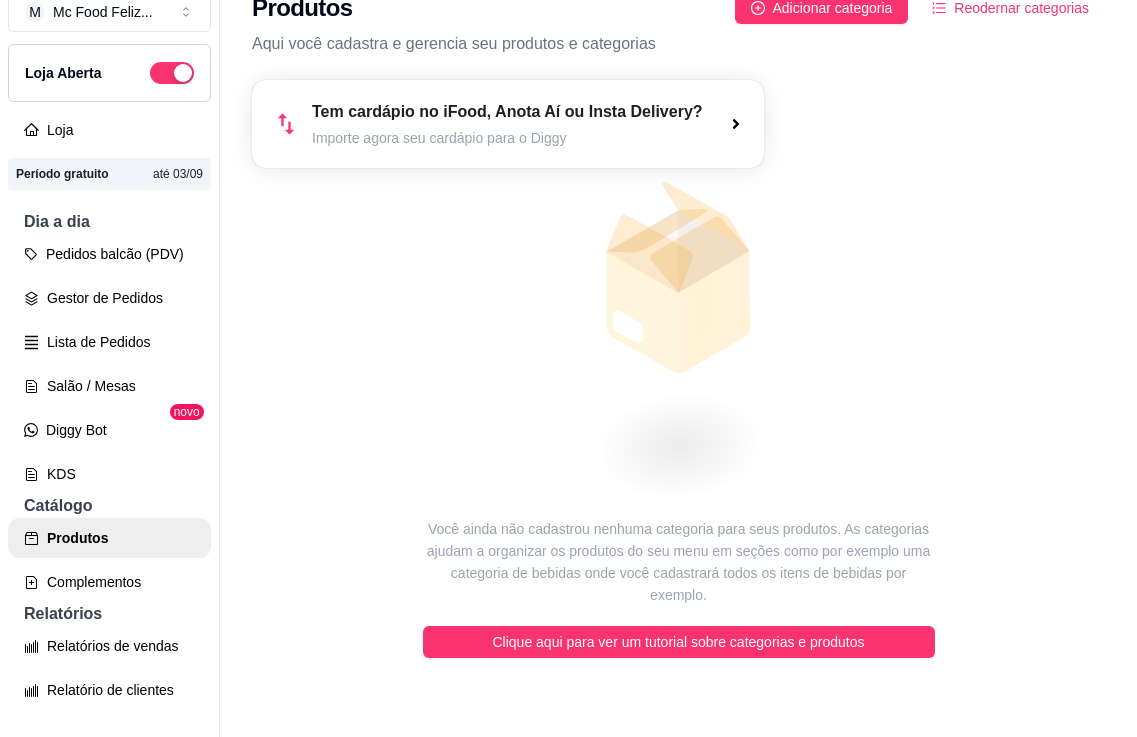 scroll, scrollTop: 0, scrollLeft: 0, axis: both 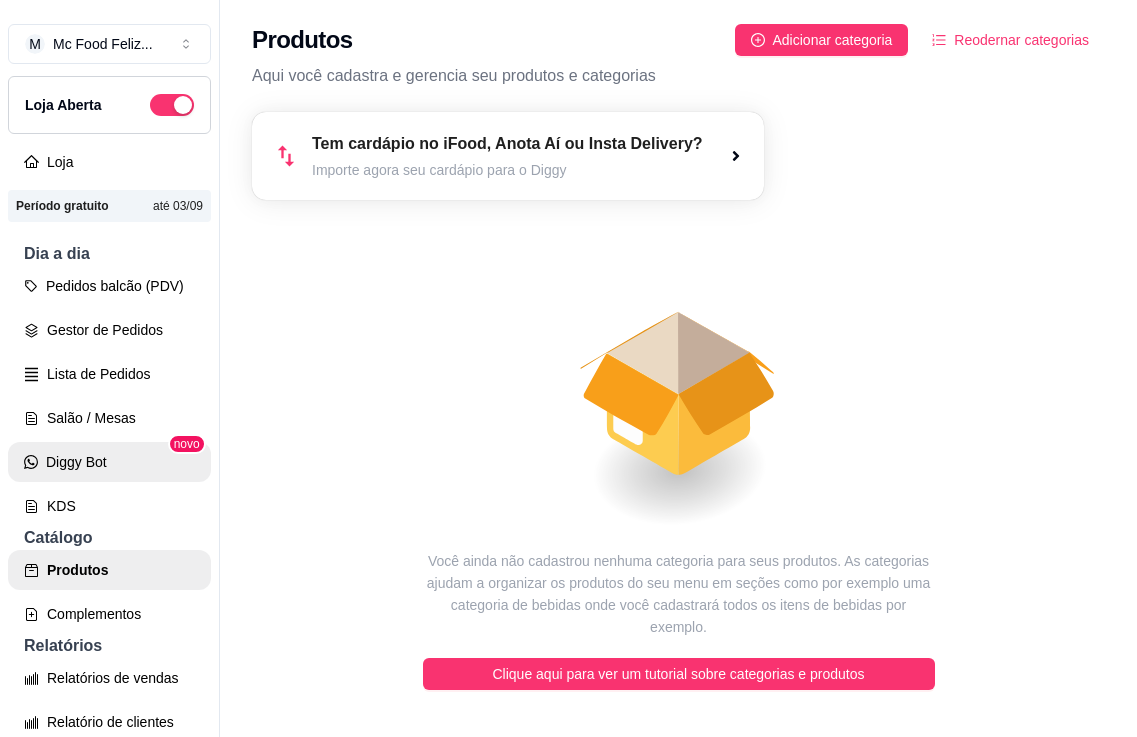 click on "Diggy Bot" at bounding box center [109, 462] 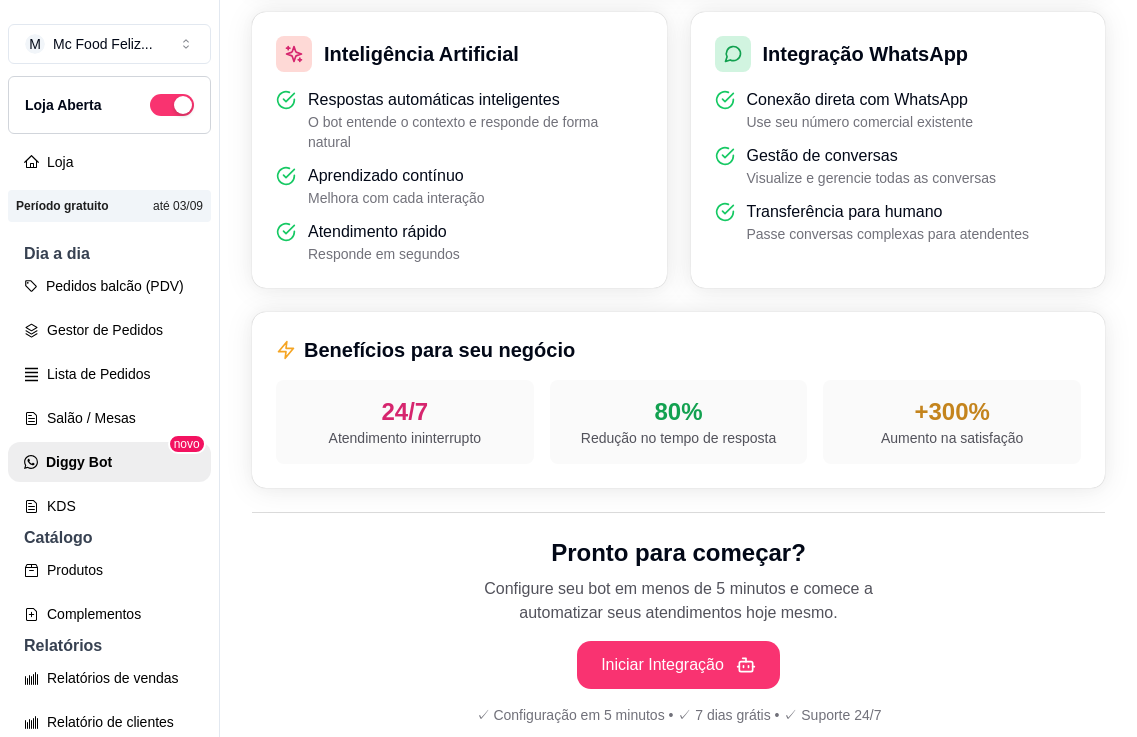 scroll, scrollTop: 689, scrollLeft: 0, axis: vertical 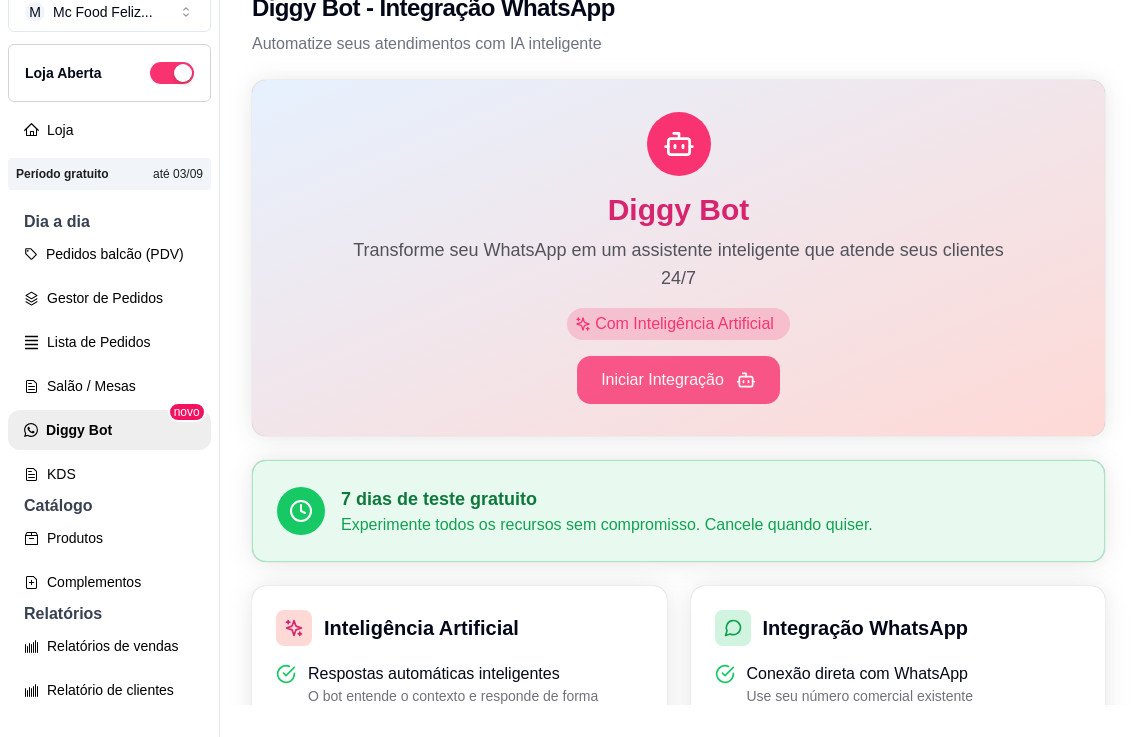 click on "Iniciar Integração" at bounding box center [678, 380] 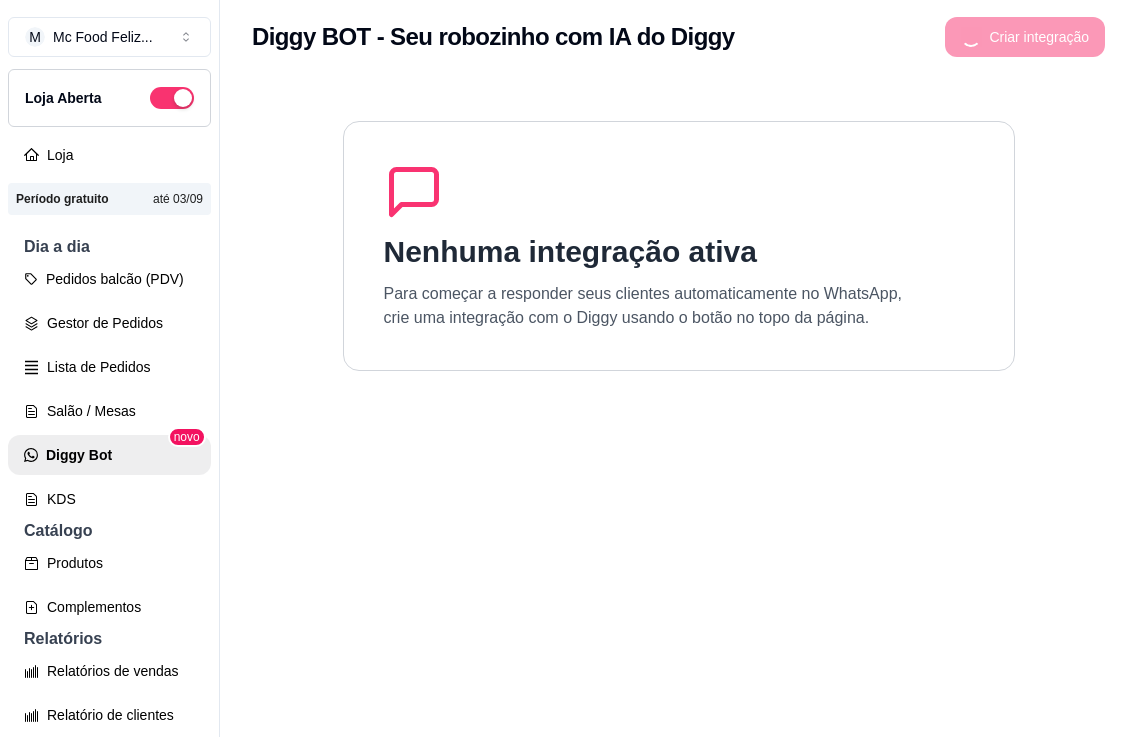 scroll, scrollTop: 0, scrollLeft: 0, axis: both 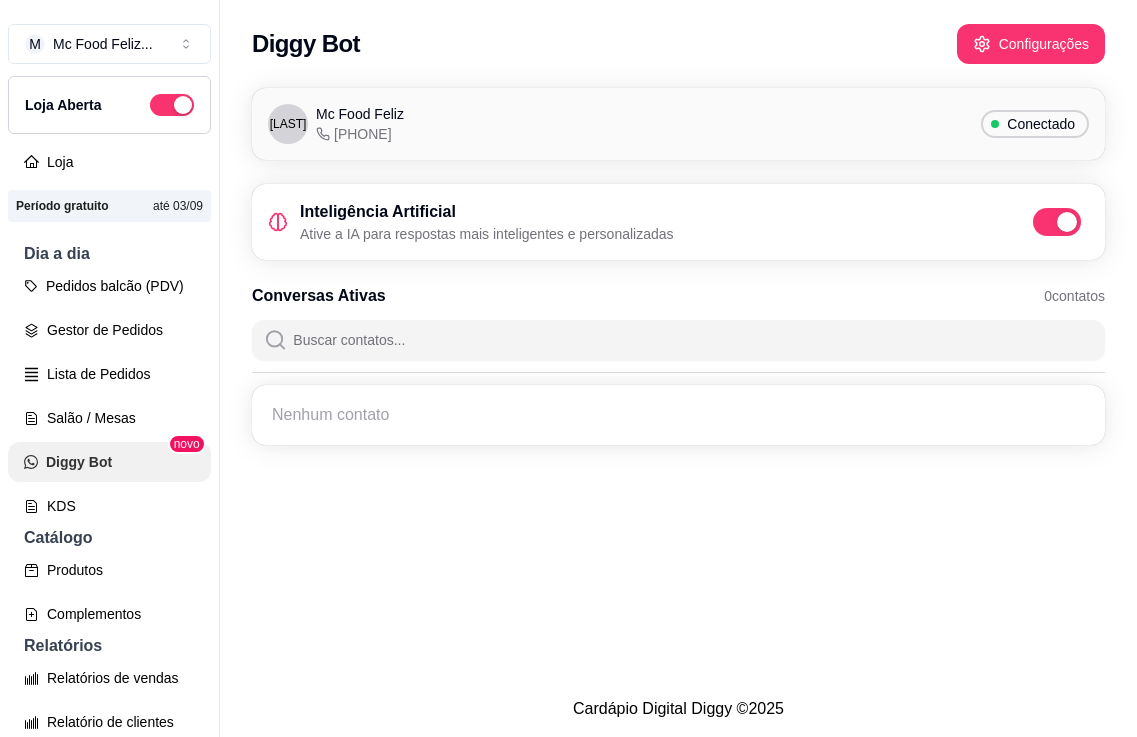 click on "Diggy Bot" at bounding box center [109, 462] 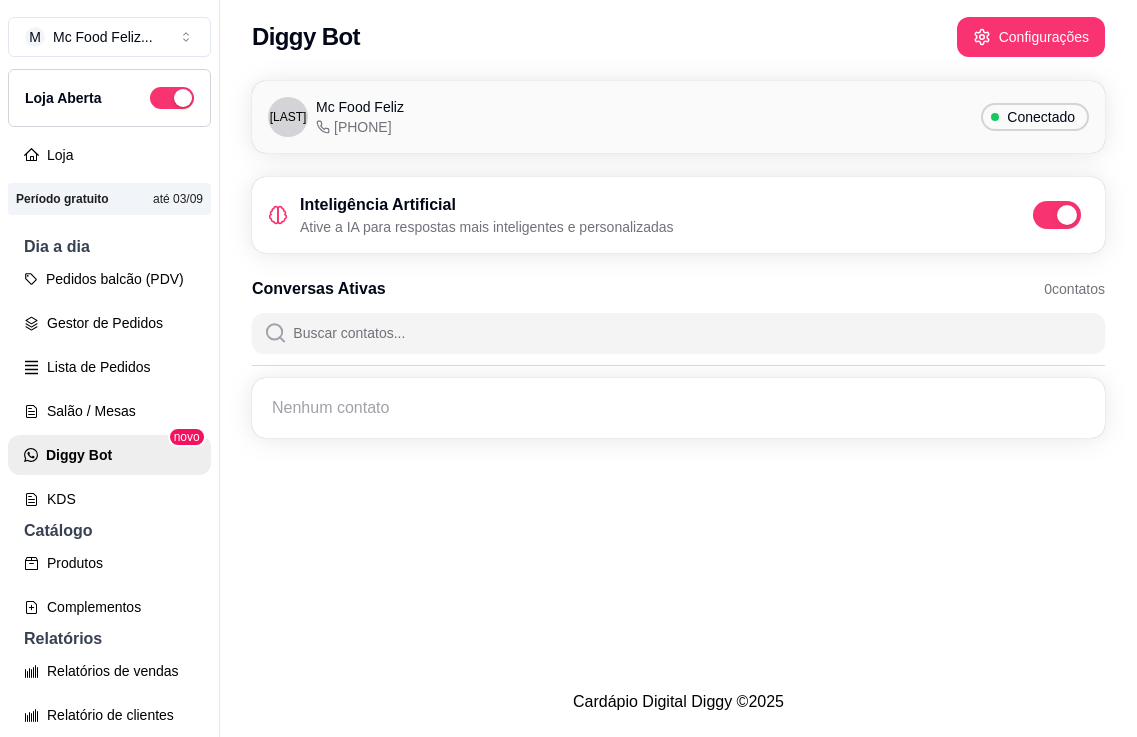 scroll, scrollTop: 0, scrollLeft: 0, axis: both 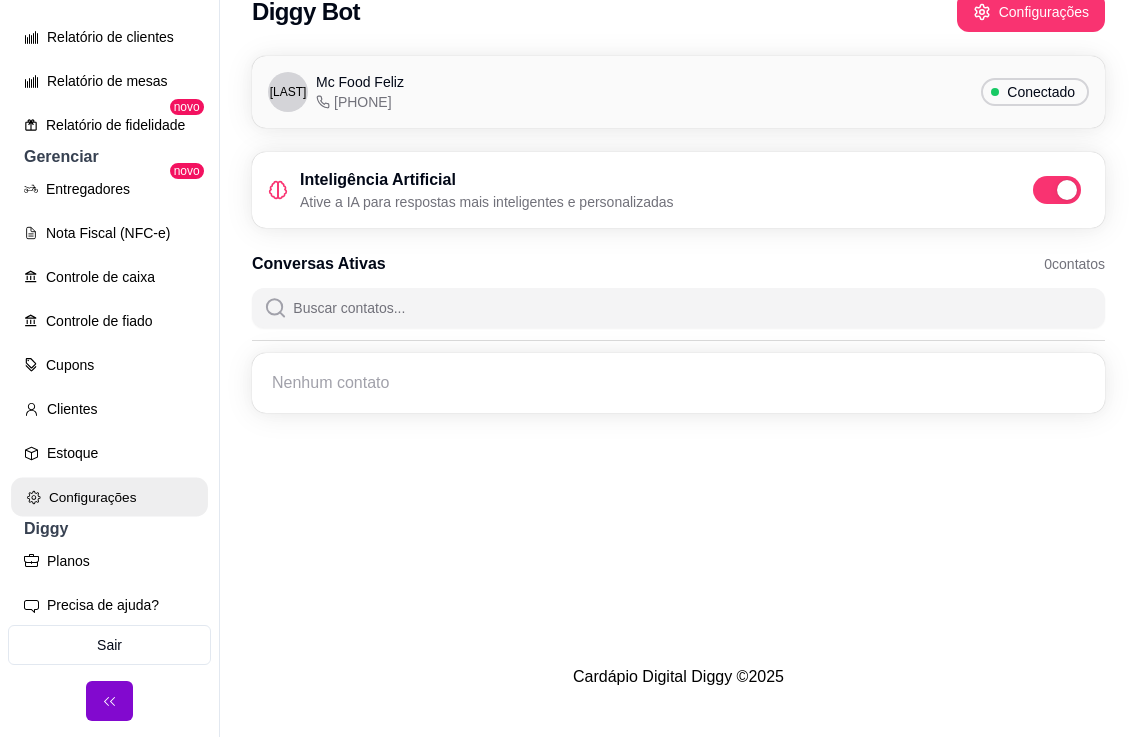 click on "Configurações" at bounding box center [109, 497] 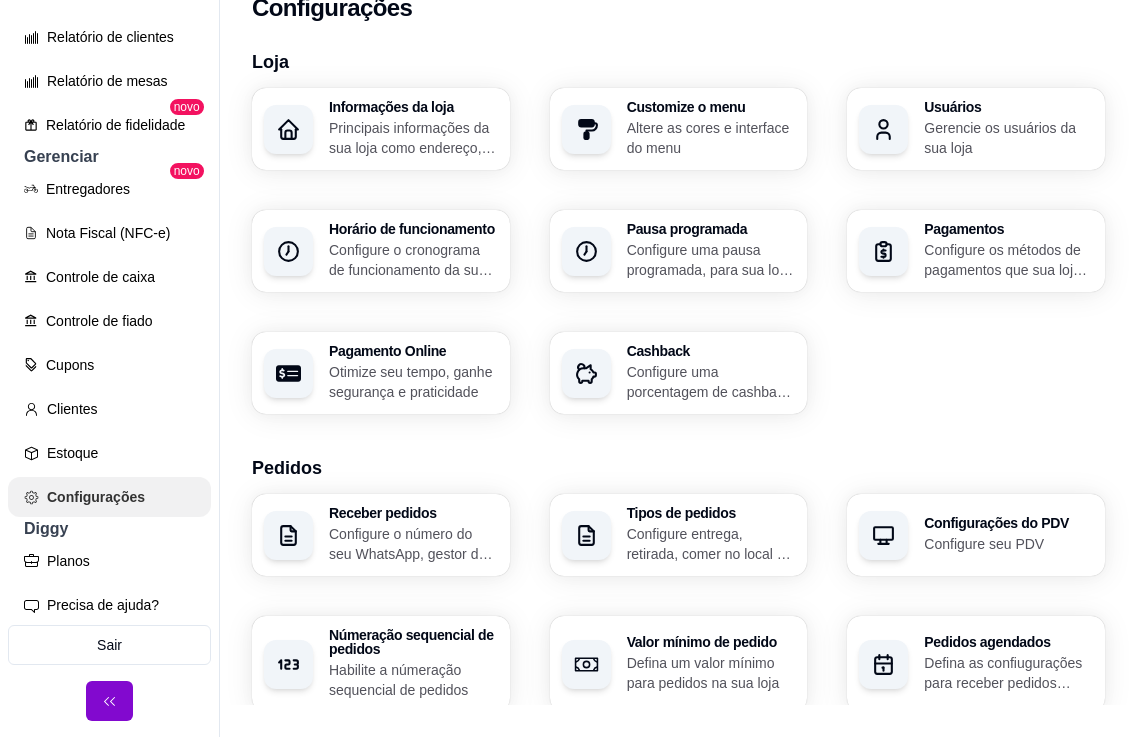 scroll, scrollTop: 0, scrollLeft: 0, axis: both 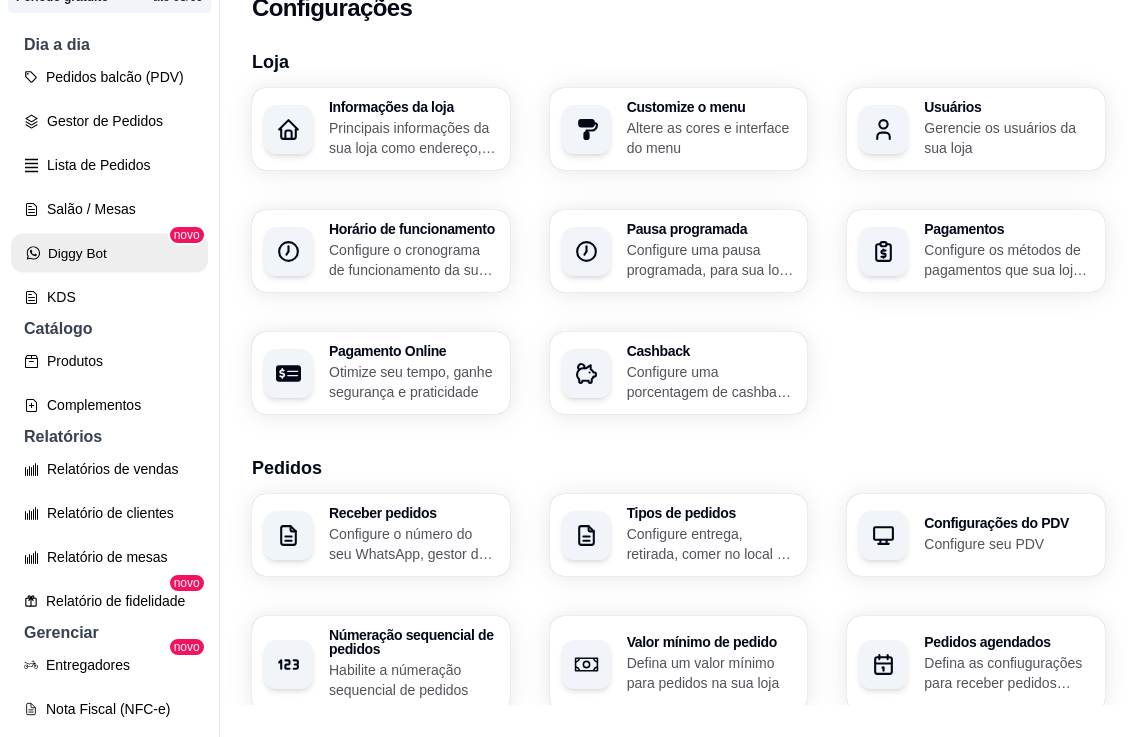 click on "Diggy Bot" at bounding box center [109, 253] 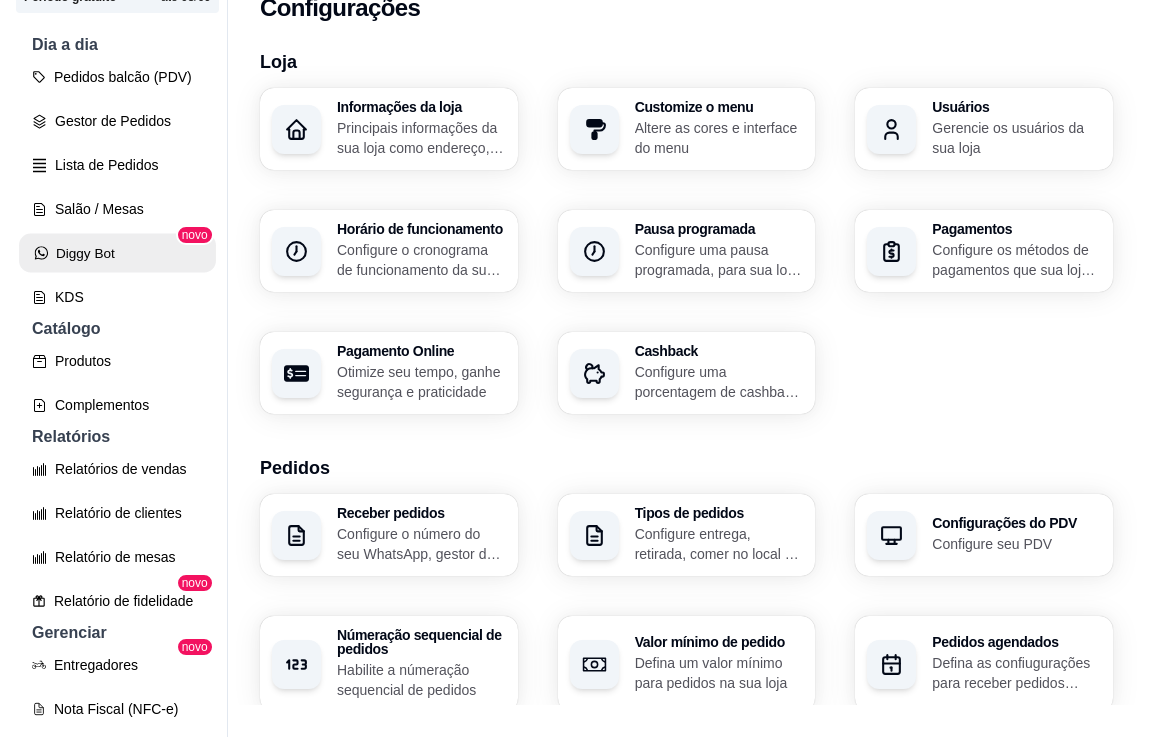 scroll, scrollTop: 0, scrollLeft: 0, axis: both 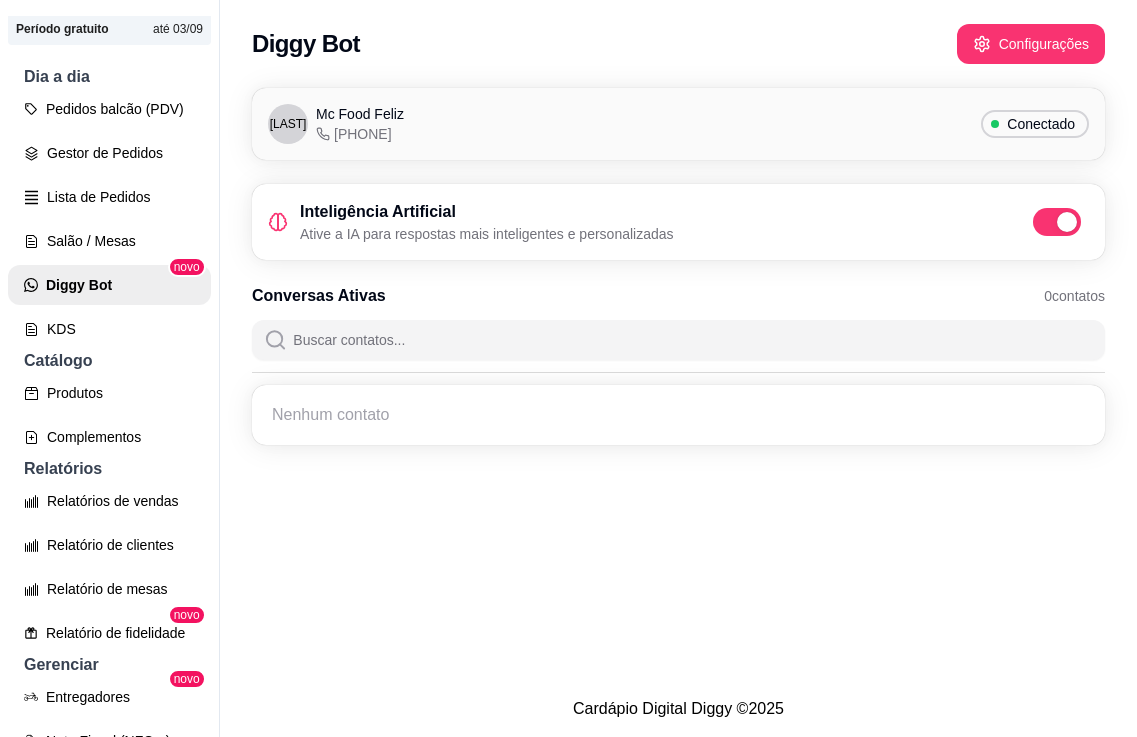 click at bounding box center (690, 340) 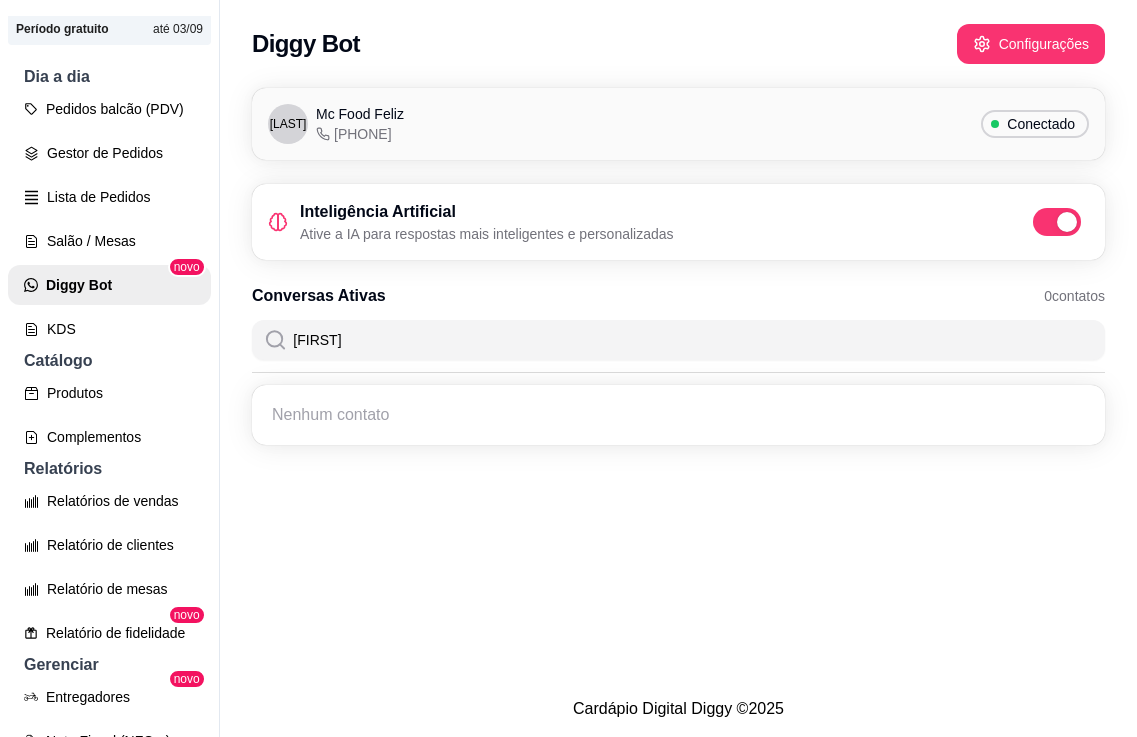click on "beto" at bounding box center [690, 340] 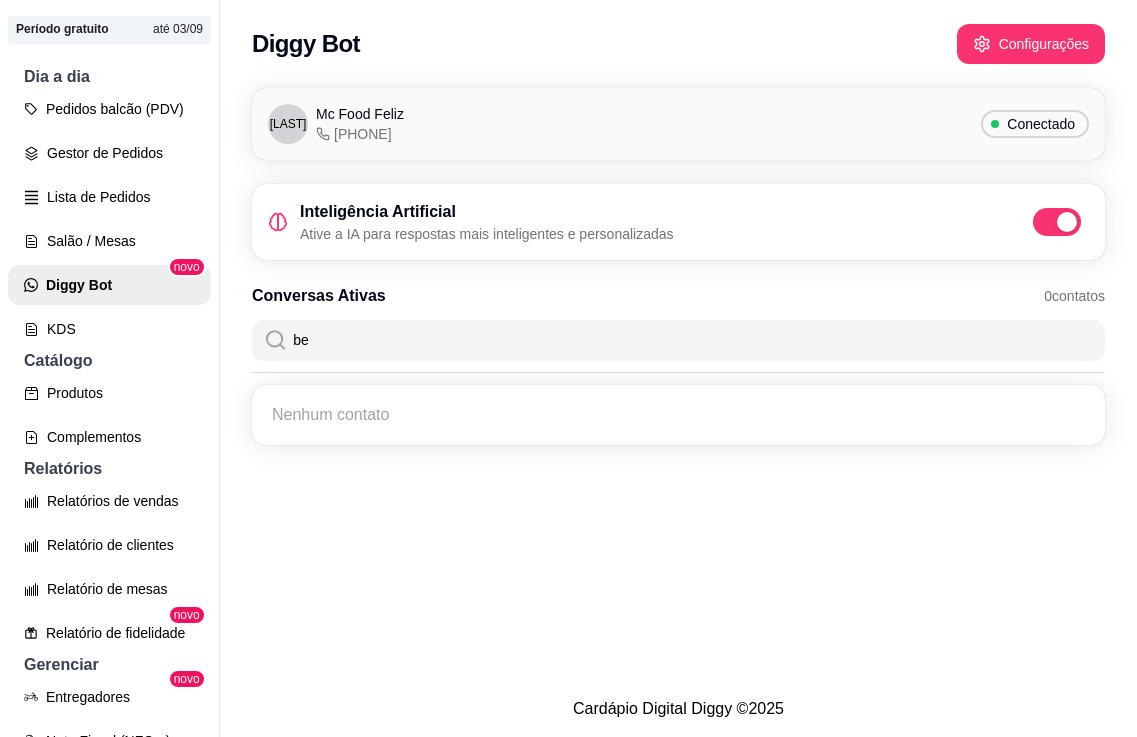 type on "b" 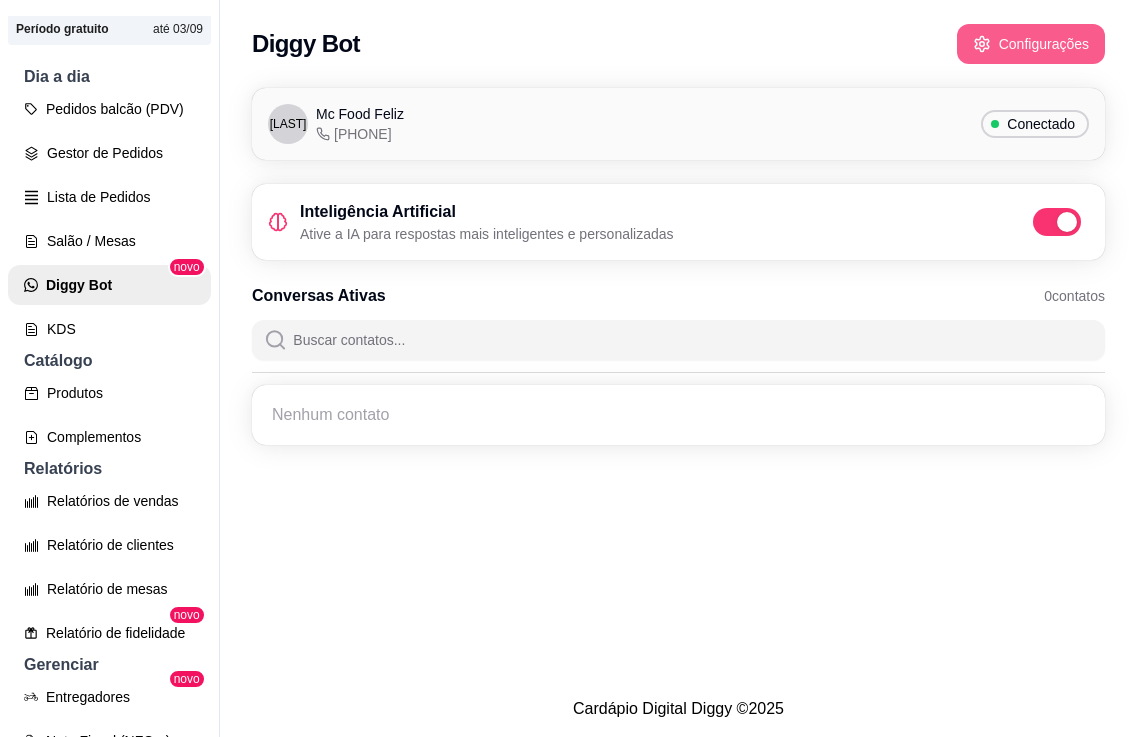 type 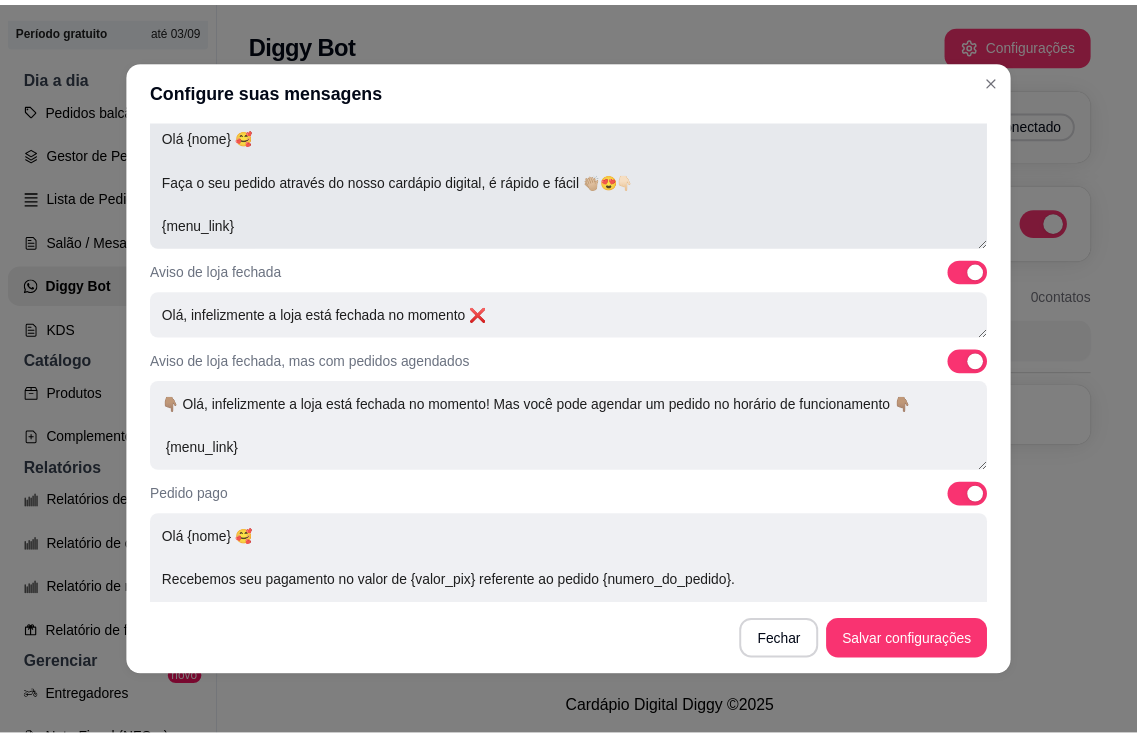 scroll, scrollTop: 200, scrollLeft: 0, axis: vertical 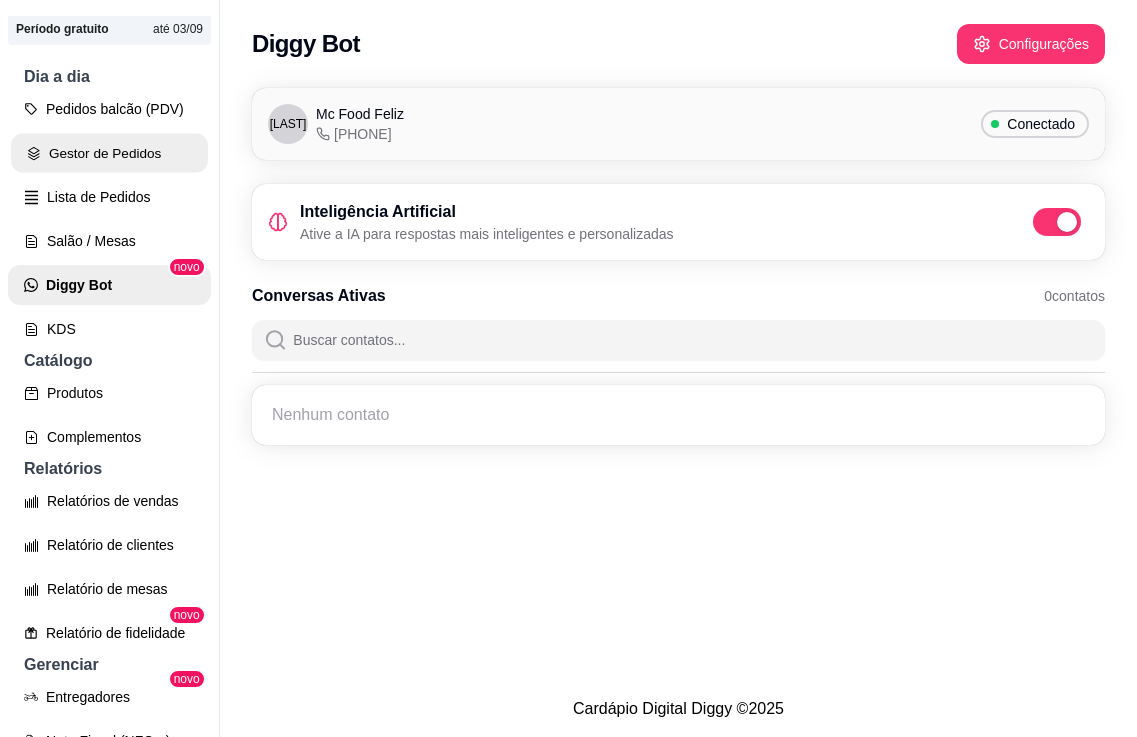 click on "Gestor de Pedidos" at bounding box center (109, 153) 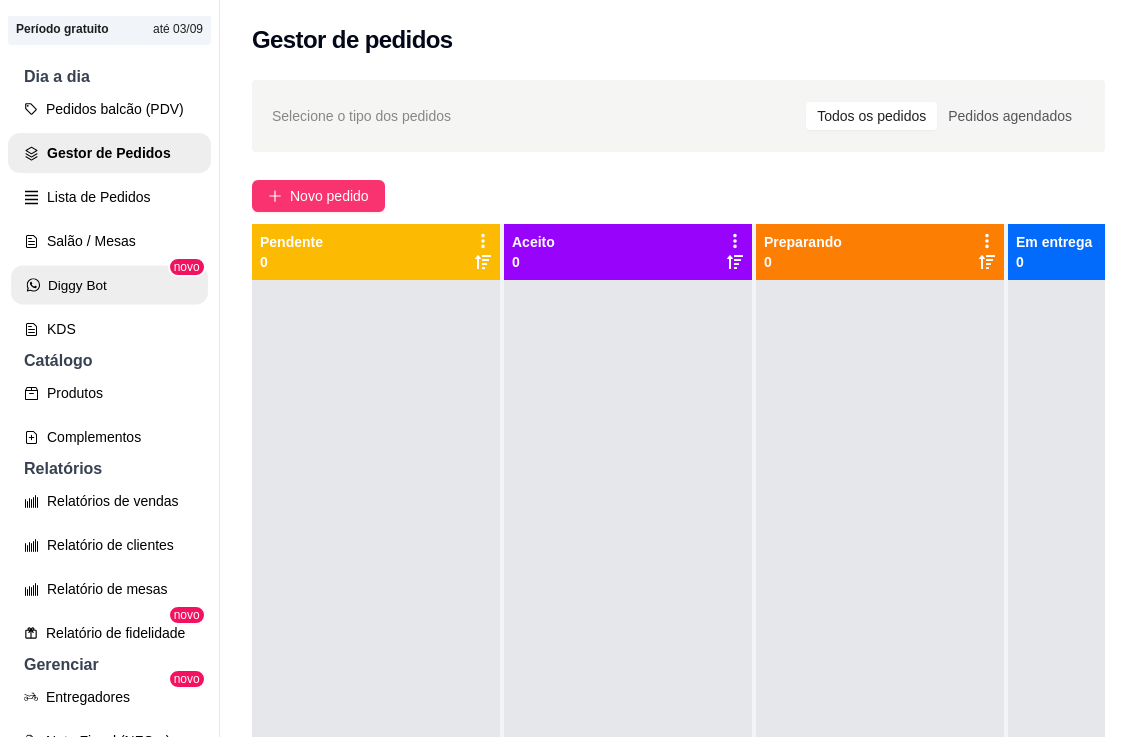 click on "Diggy Bot" at bounding box center [109, 285] 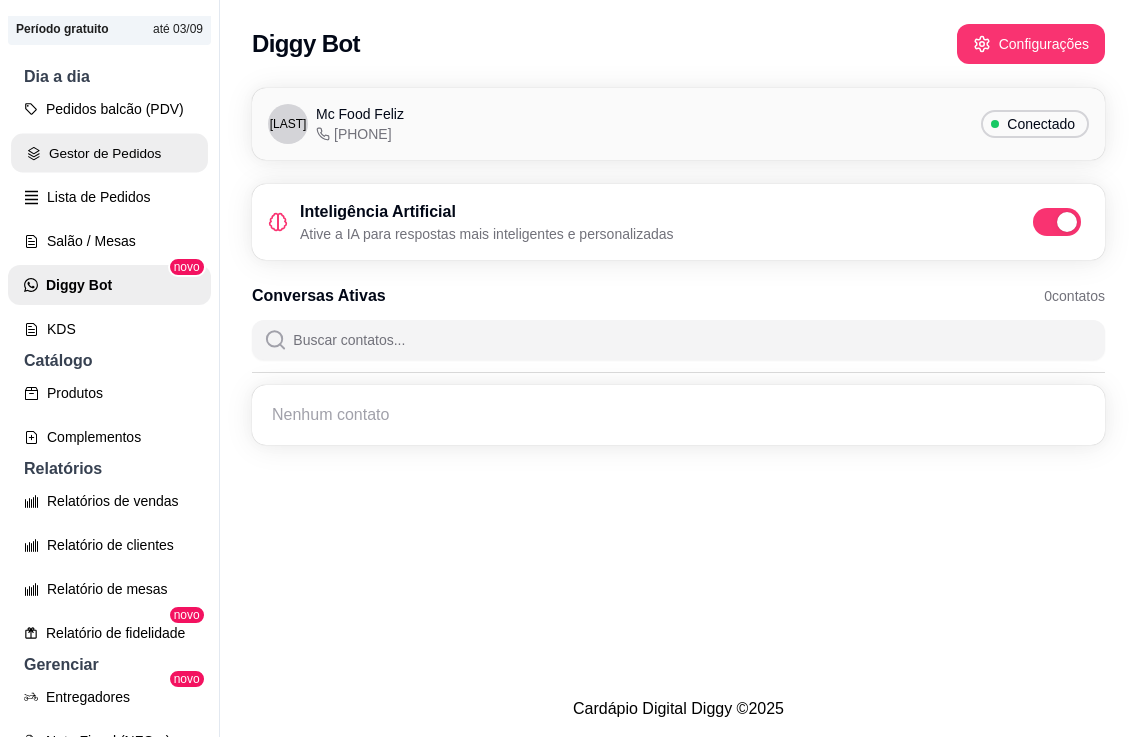 click on "Gestor de Pedidos" at bounding box center [109, 153] 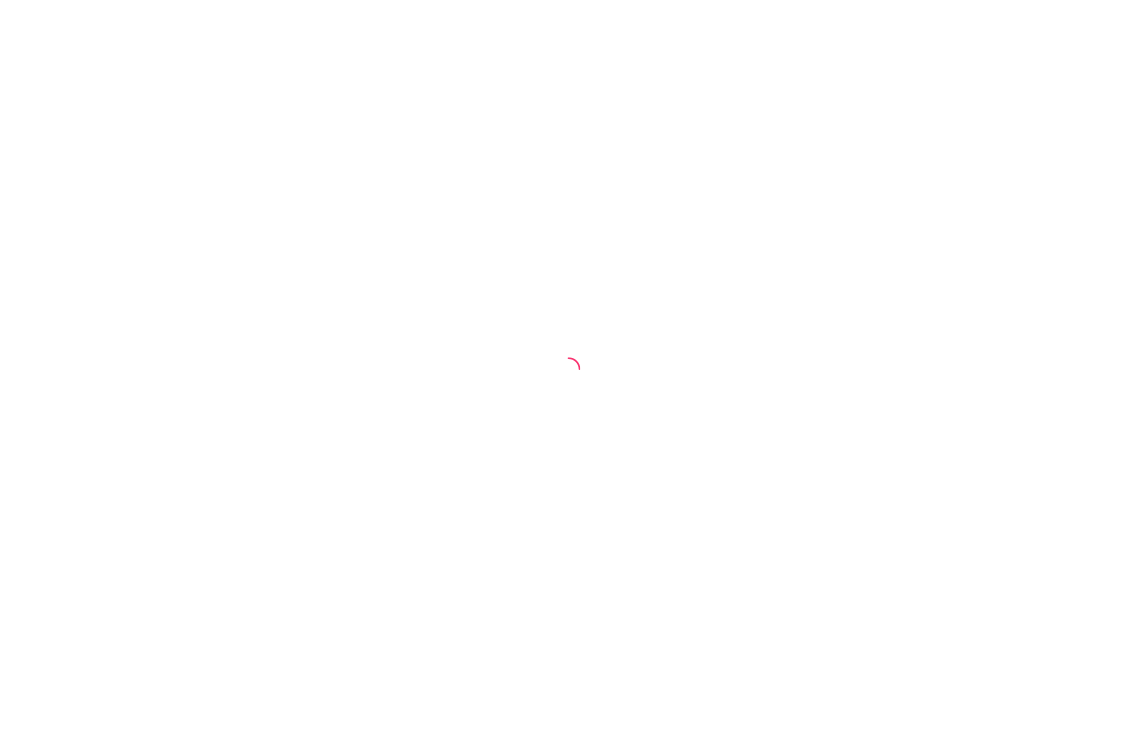 scroll, scrollTop: 0, scrollLeft: 0, axis: both 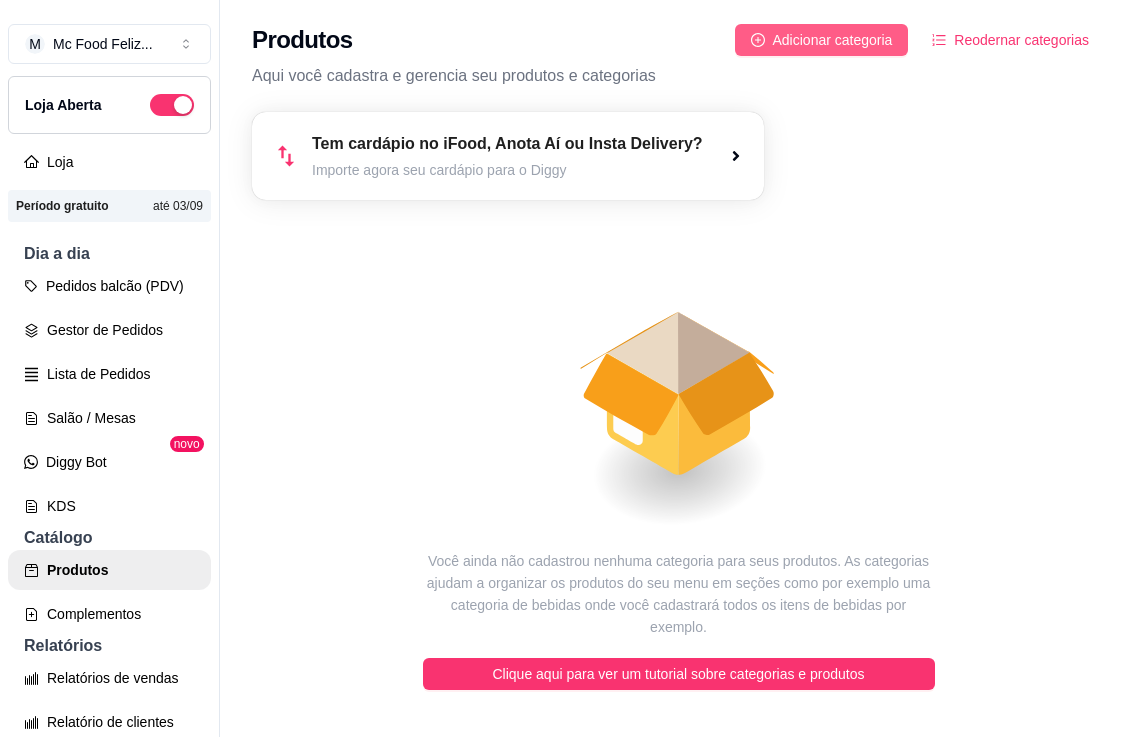 click on "Adicionar categoria" at bounding box center [833, 40] 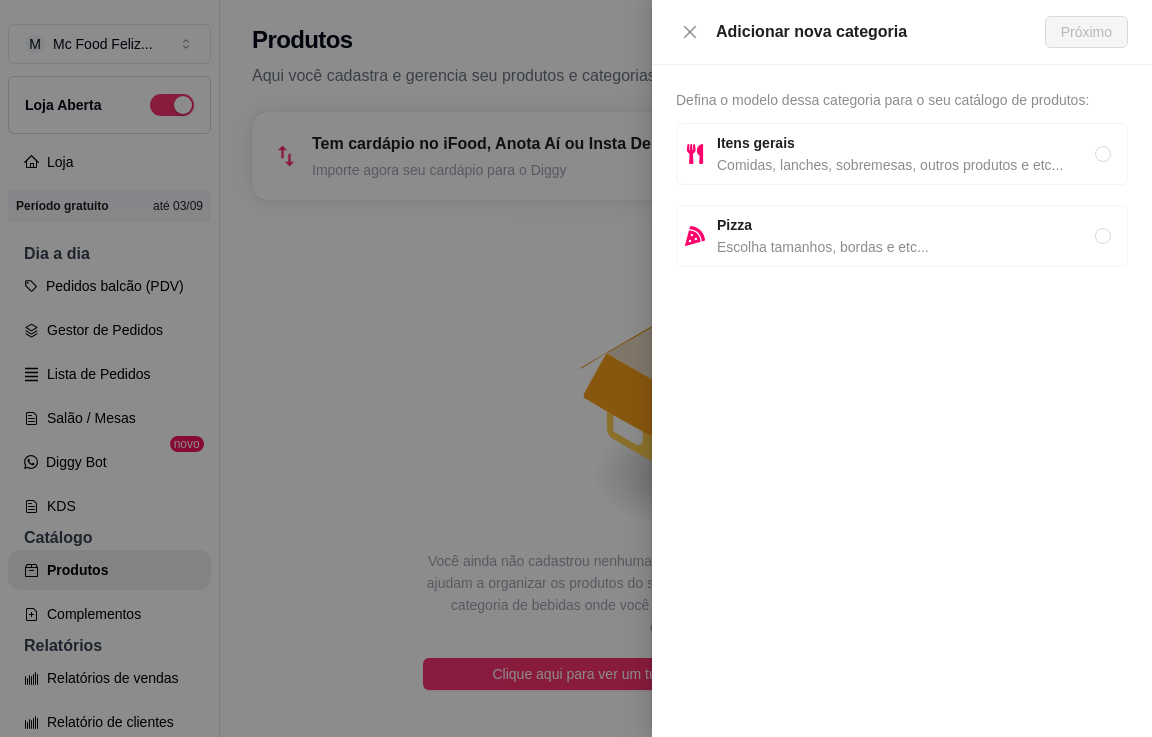 click on "Itens gerais" at bounding box center (906, 143) 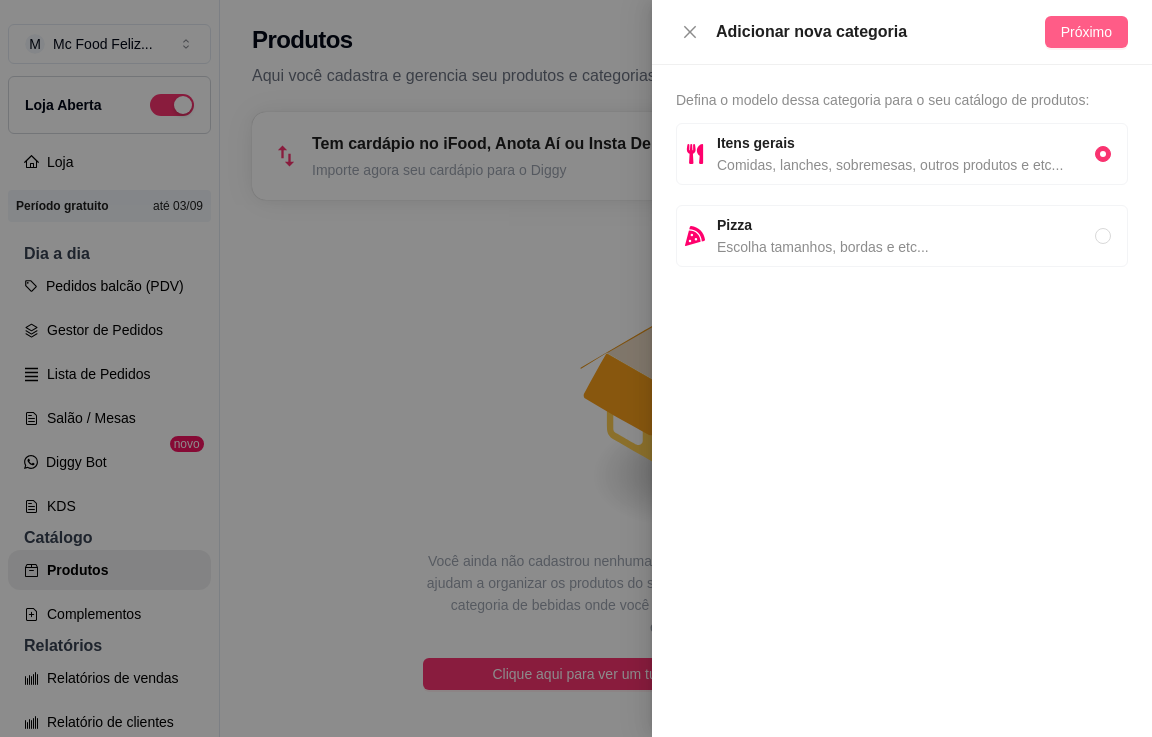 click on "Próximo" at bounding box center (1086, 32) 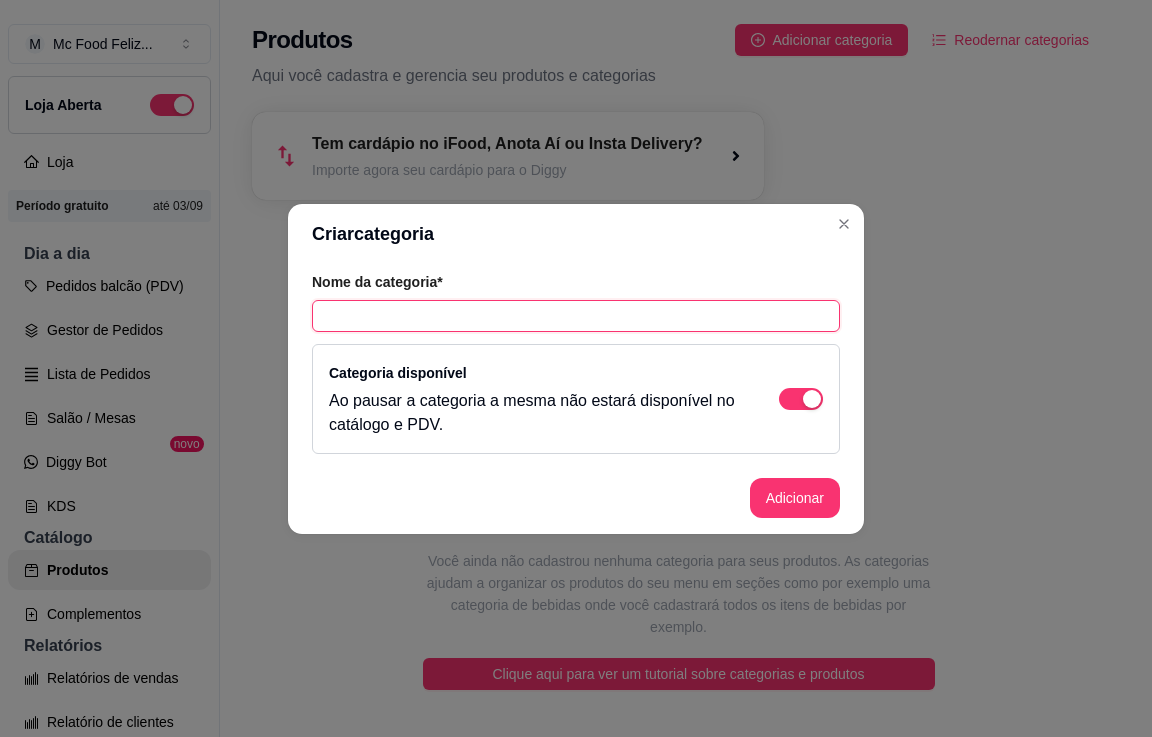 click at bounding box center [576, 316] 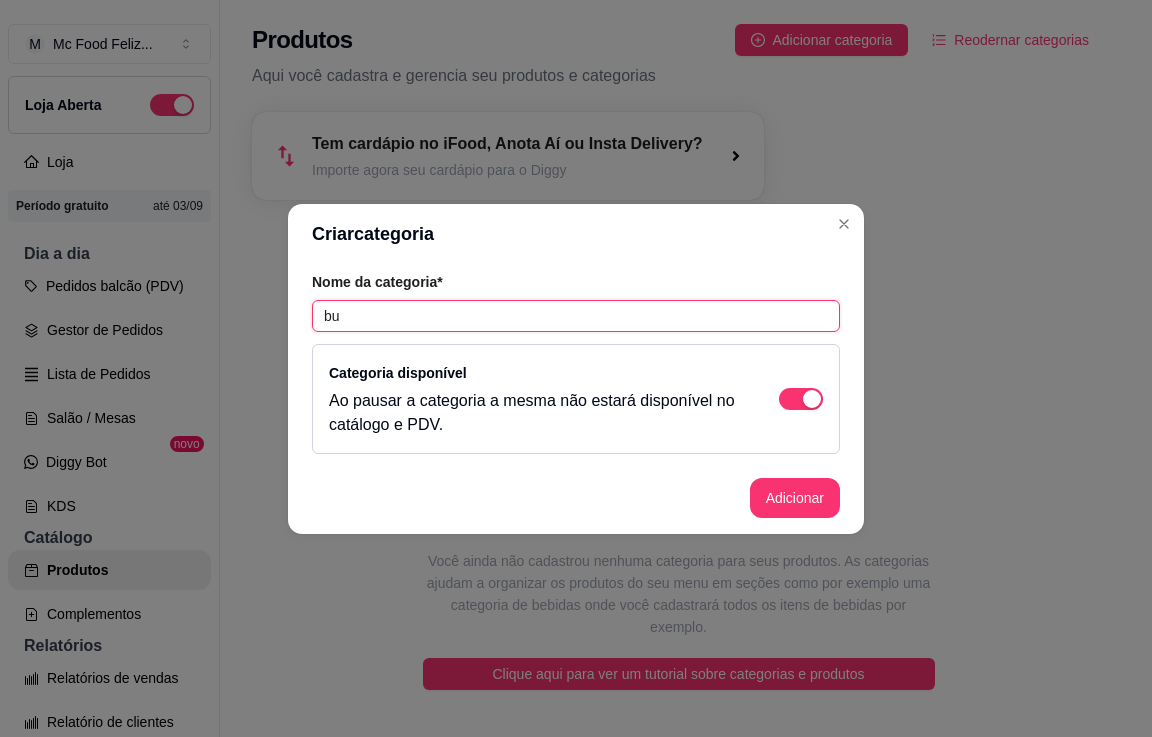 type on "b" 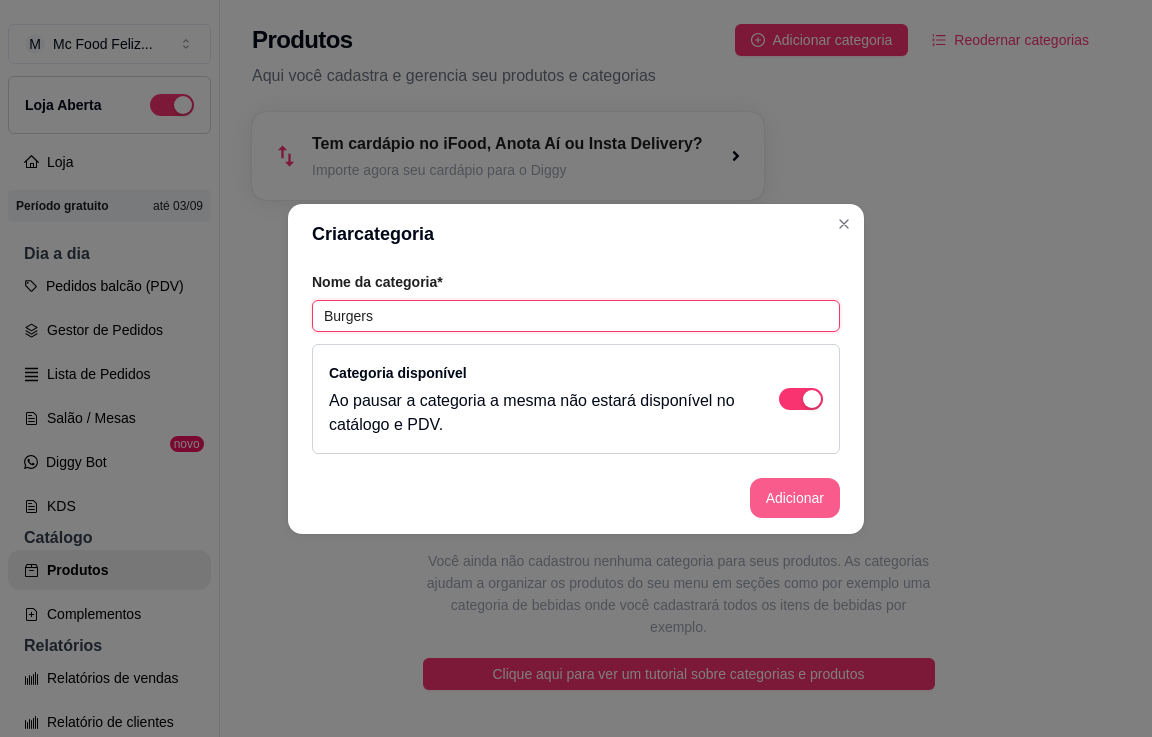 type on "Burgers" 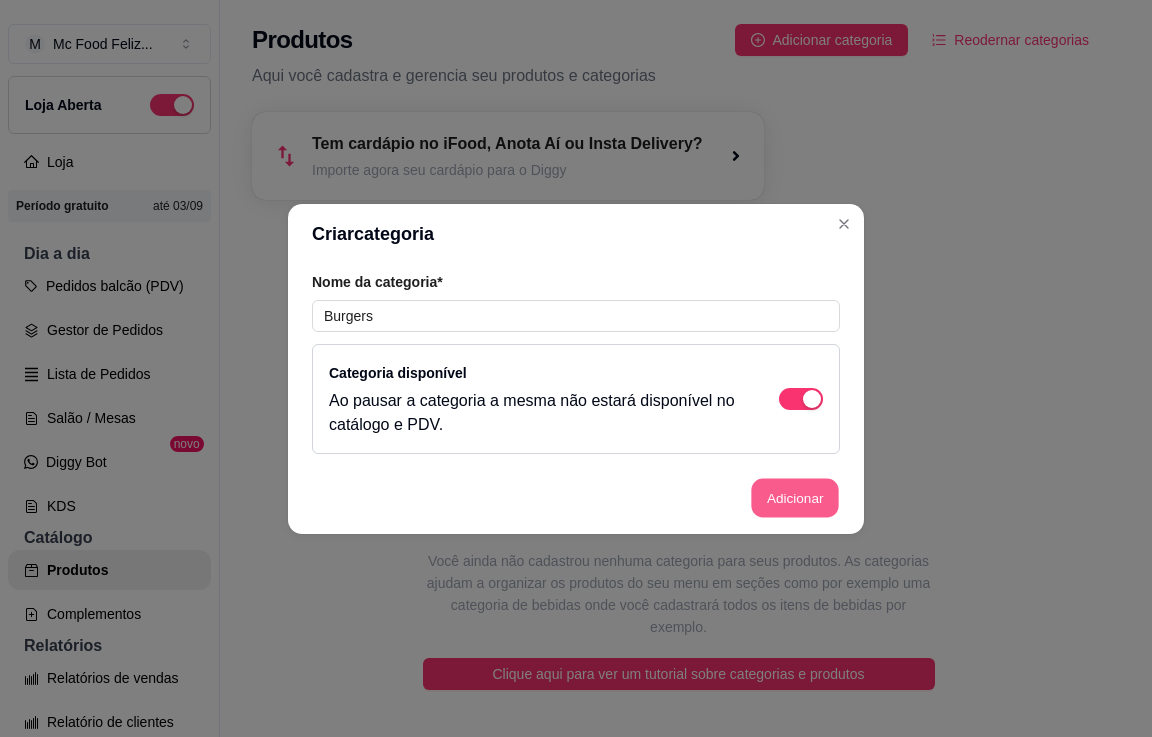 click on "Adicionar" at bounding box center (795, 497) 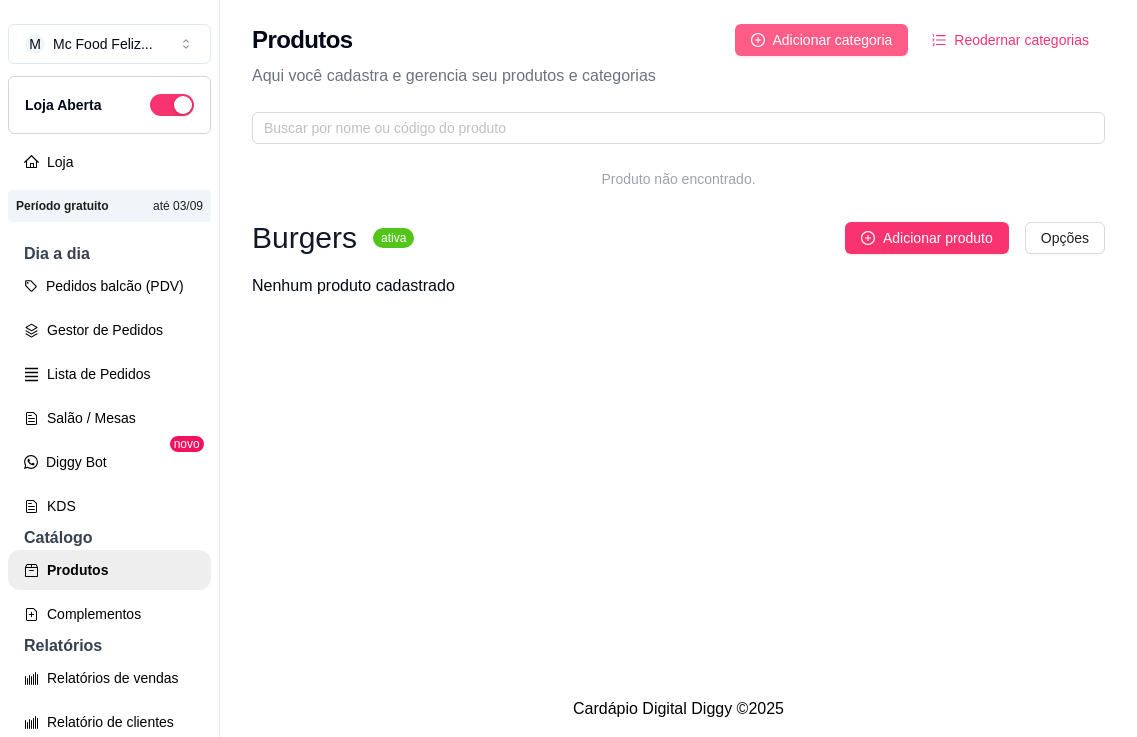 click on "Adicionar categoria" at bounding box center [833, 40] 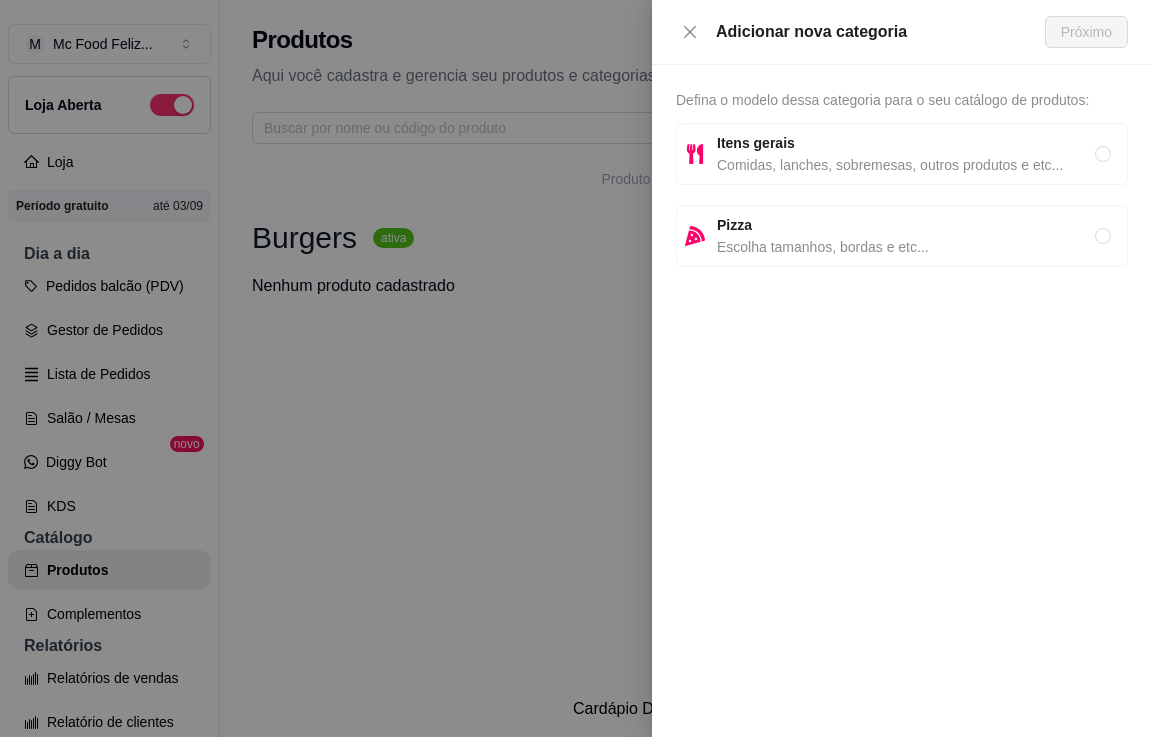 click on "Itens gerais" at bounding box center [906, 143] 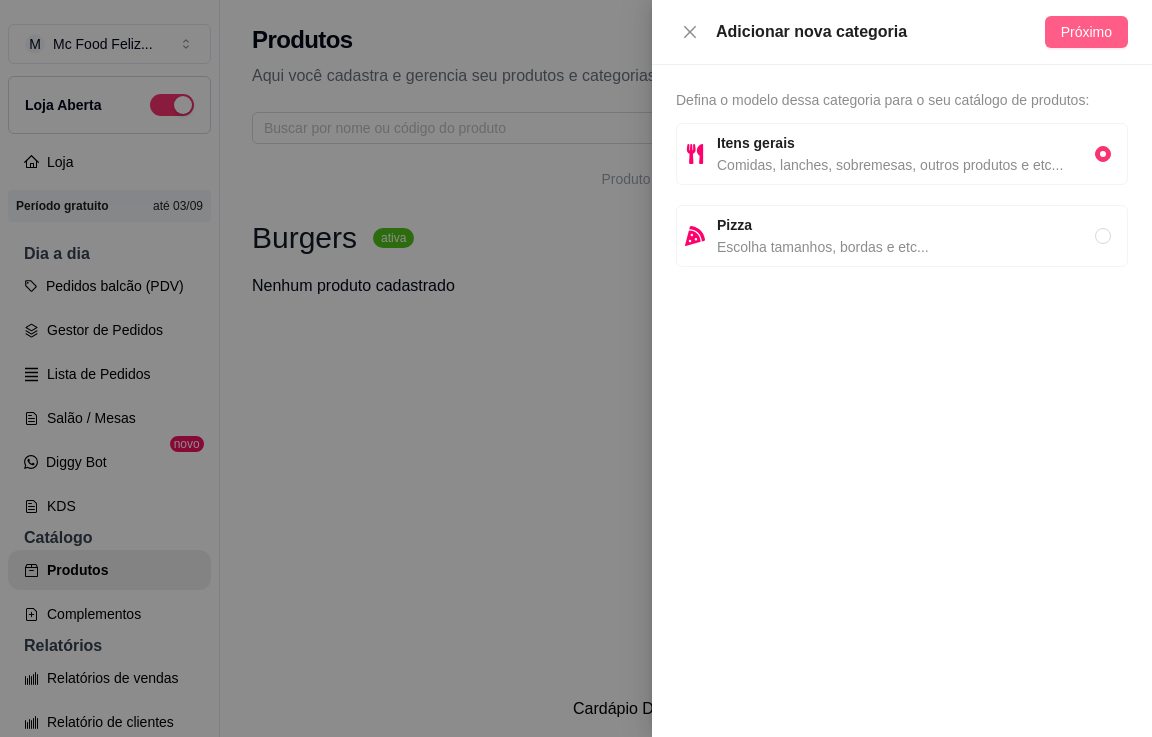 click on "Próximo" at bounding box center [1086, 32] 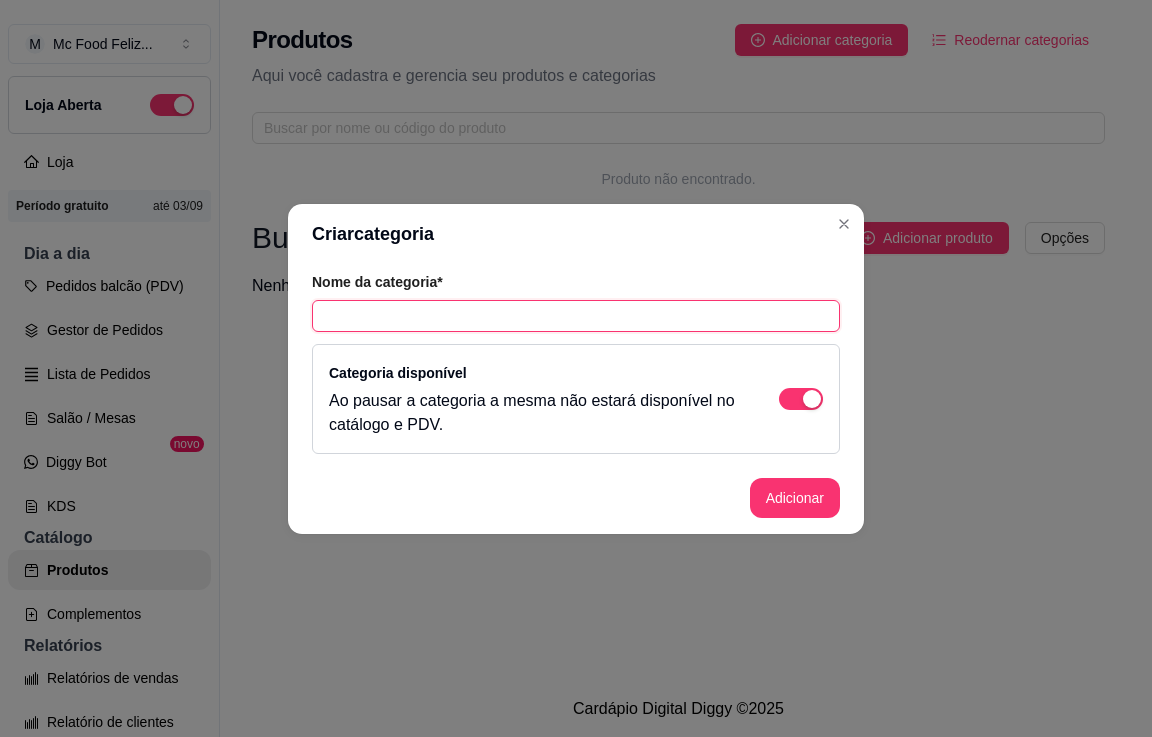 click at bounding box center (576, 316) 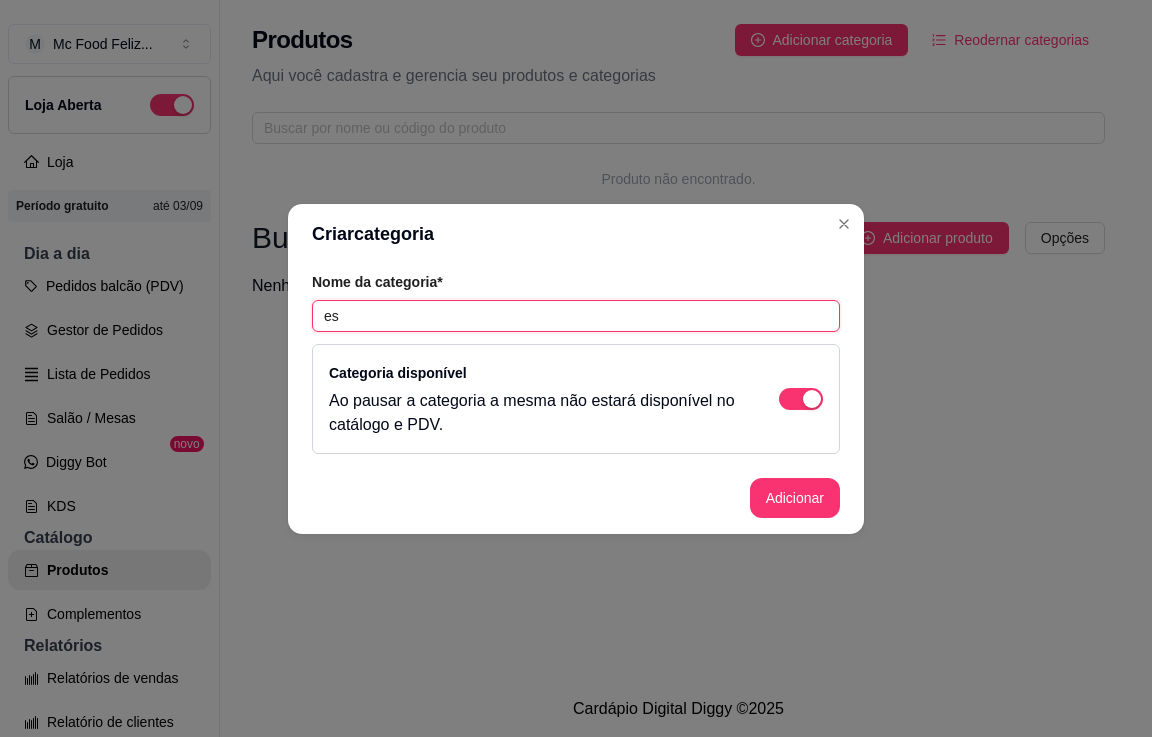 type on "e" 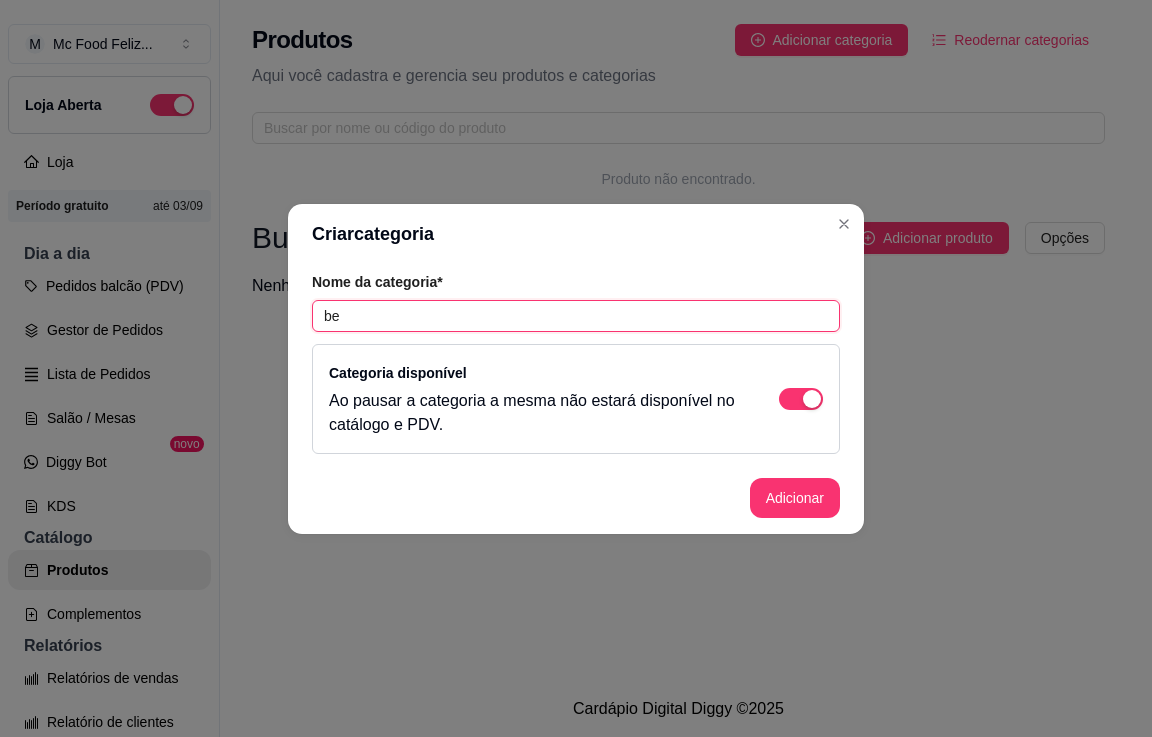 type on "b" 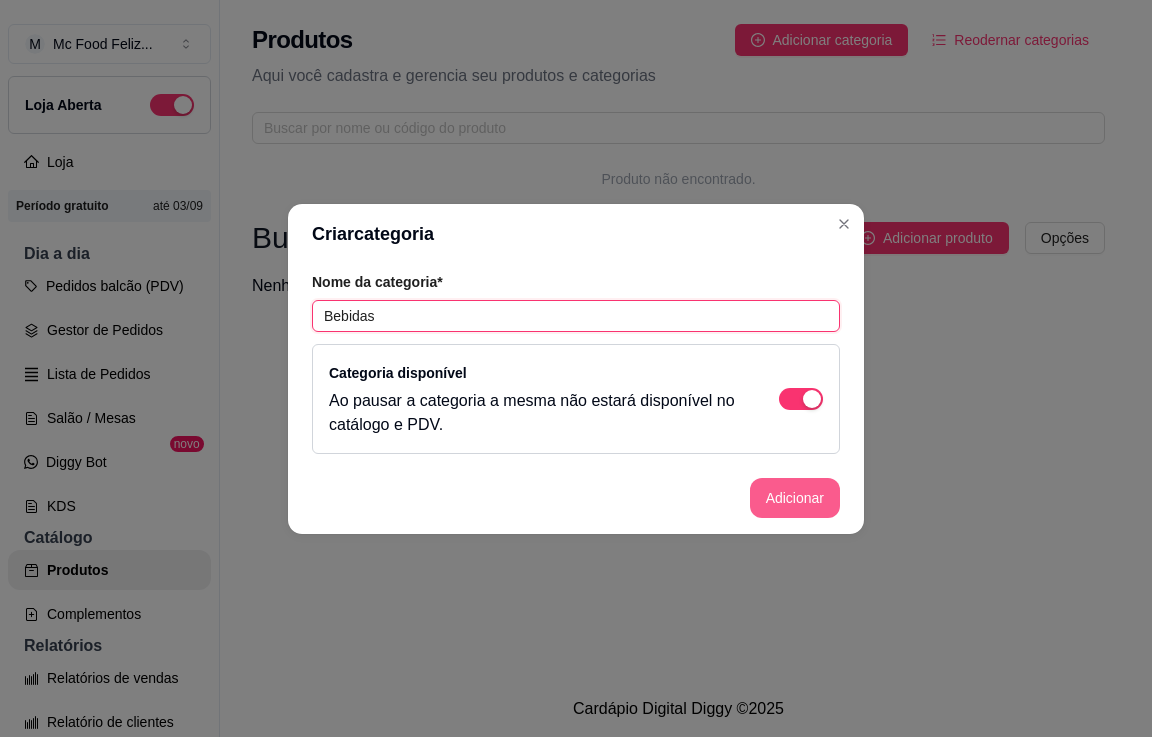 type on "Bebidas" 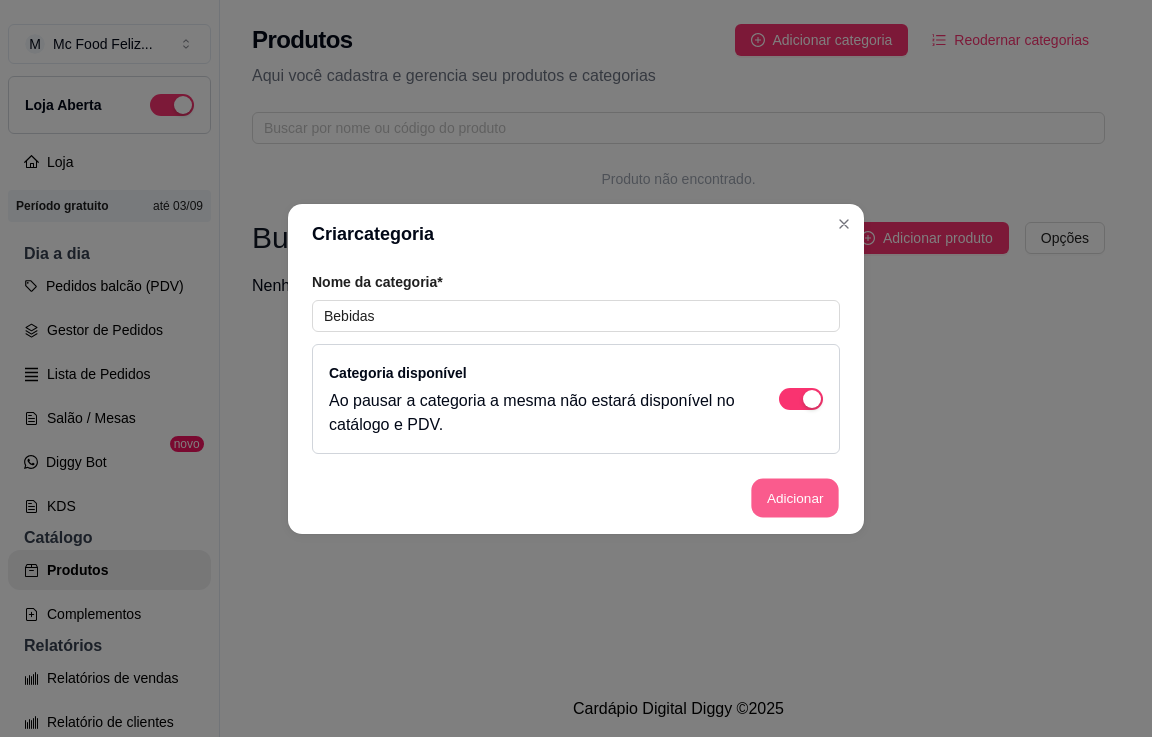 click on "Adicionar" at bounding box center (795, 497) 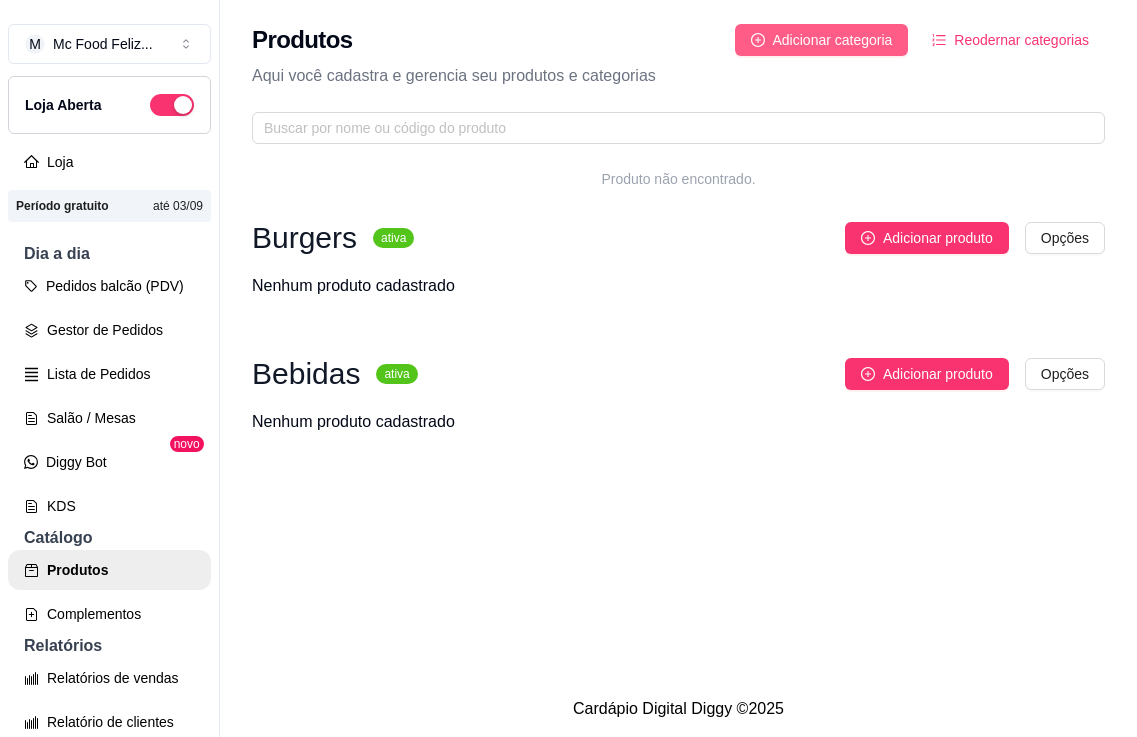 click on "Adicionar categoria" at bounding box center (833, 40) 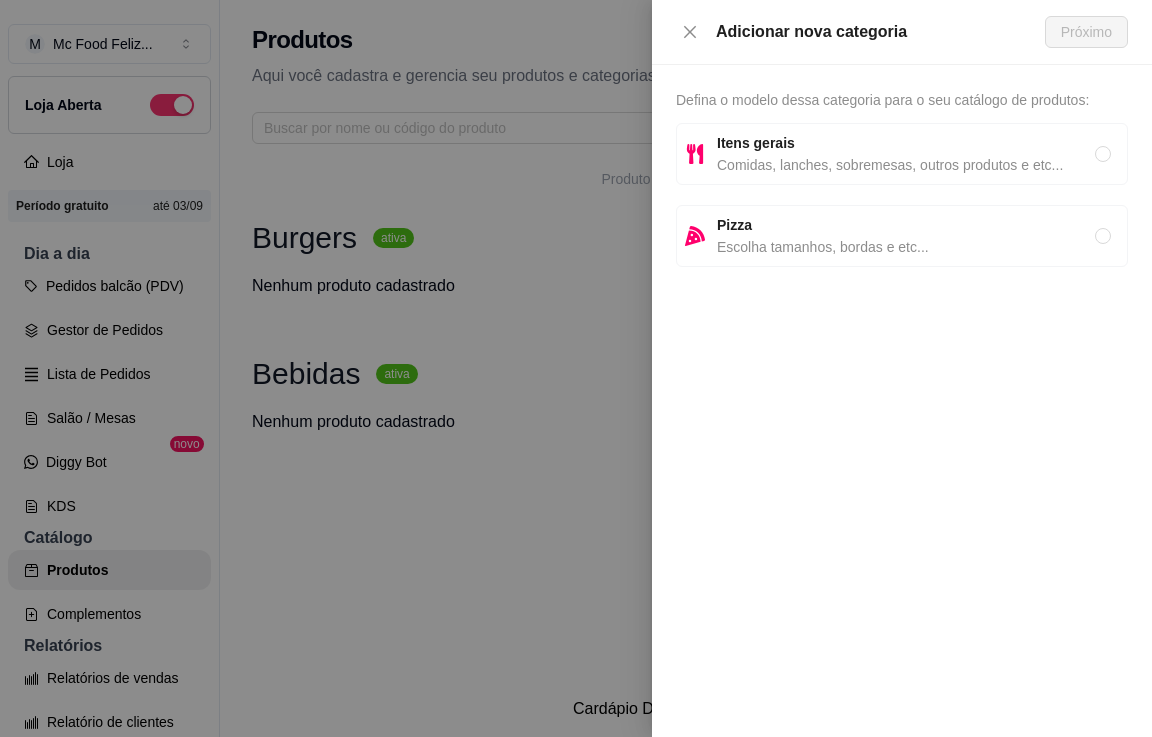 click on "Itens gerais" at bounding box center (906, 143) 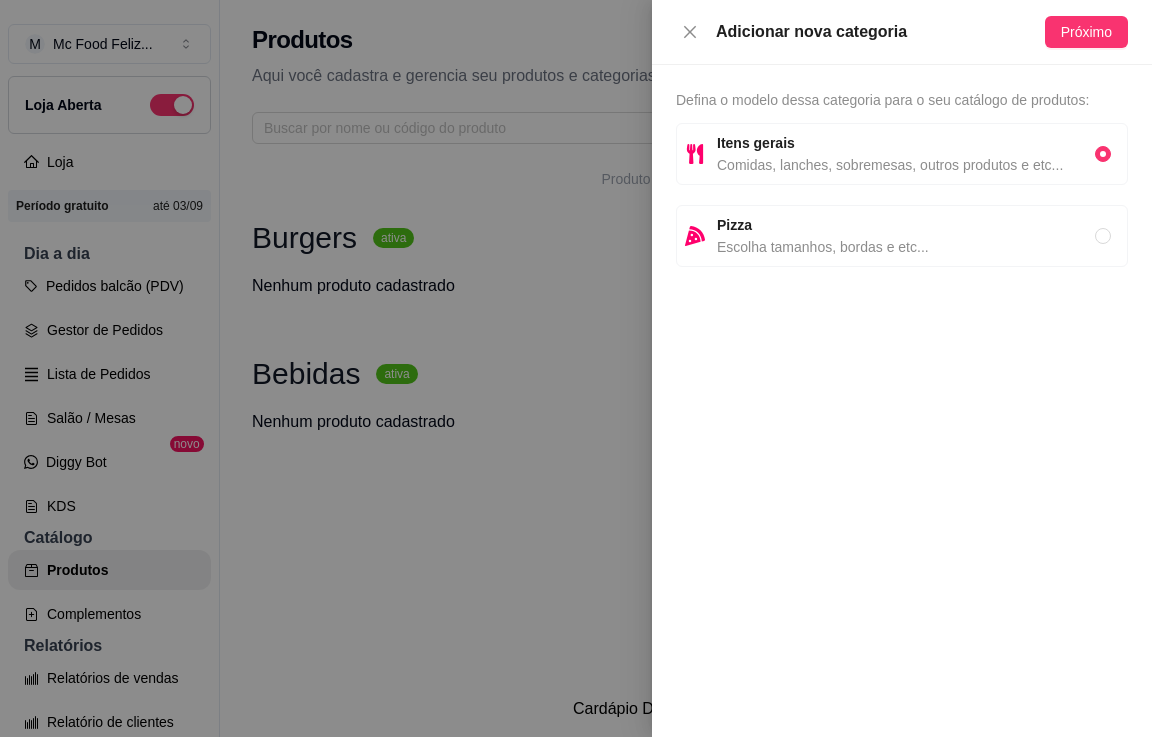 radio on "true" 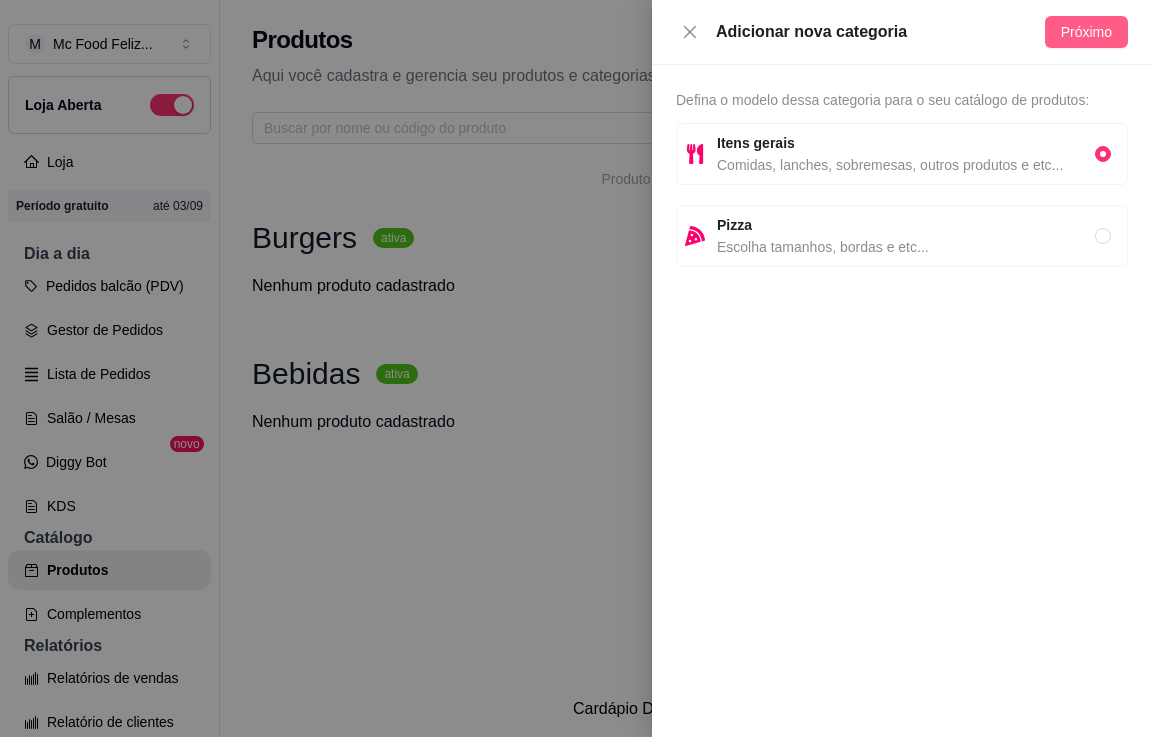 click on "Próximo" at bounding box center (1086, 32) 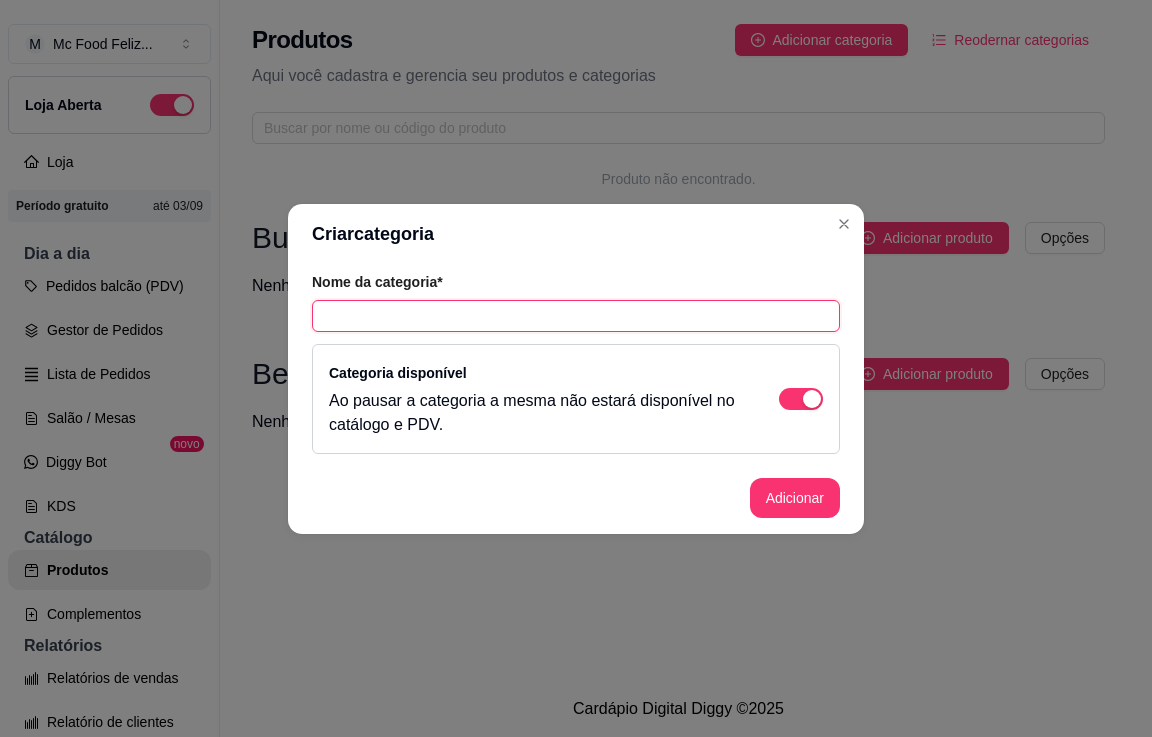 click at bounding box center [576, 316] 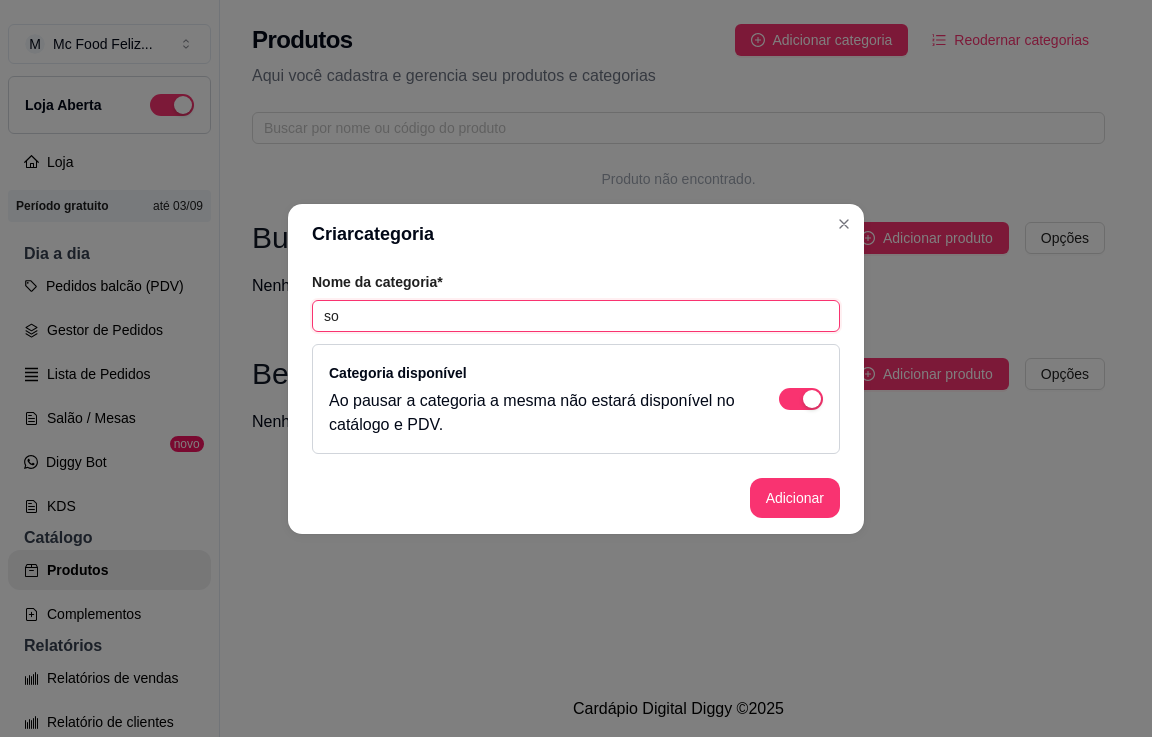 type on "s" 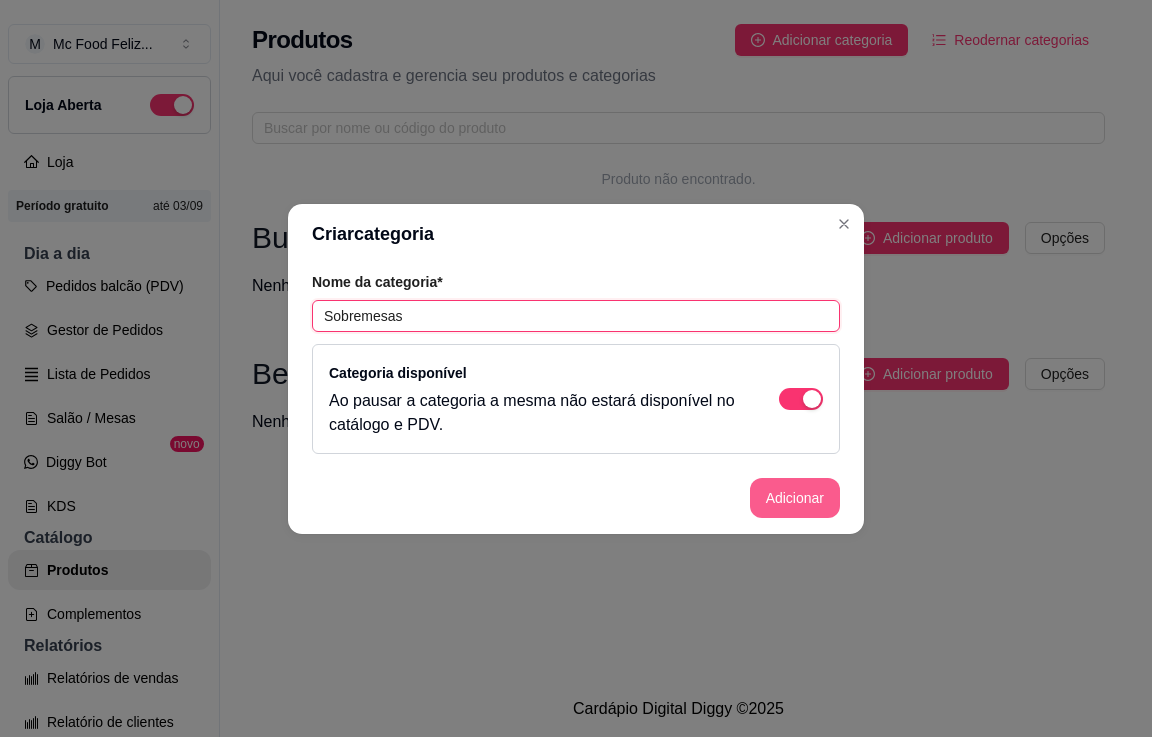 type on "Sobremesas" 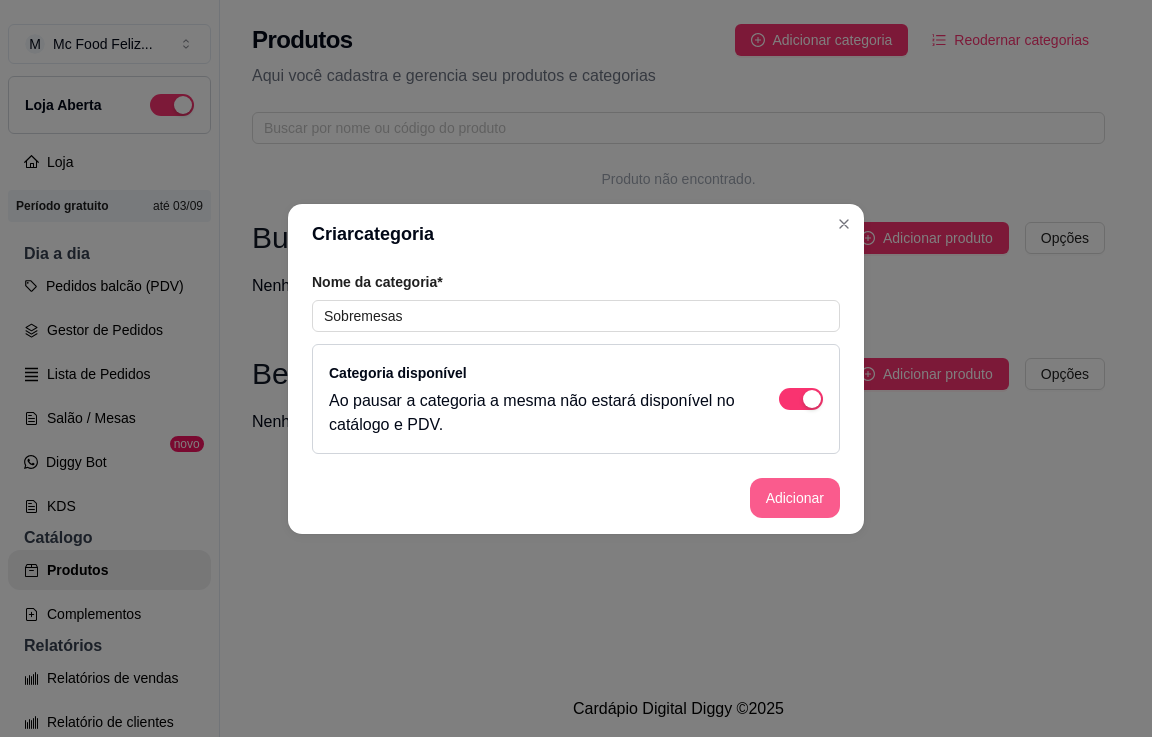 click on "Adicionar" at bounding box center [795, 498] 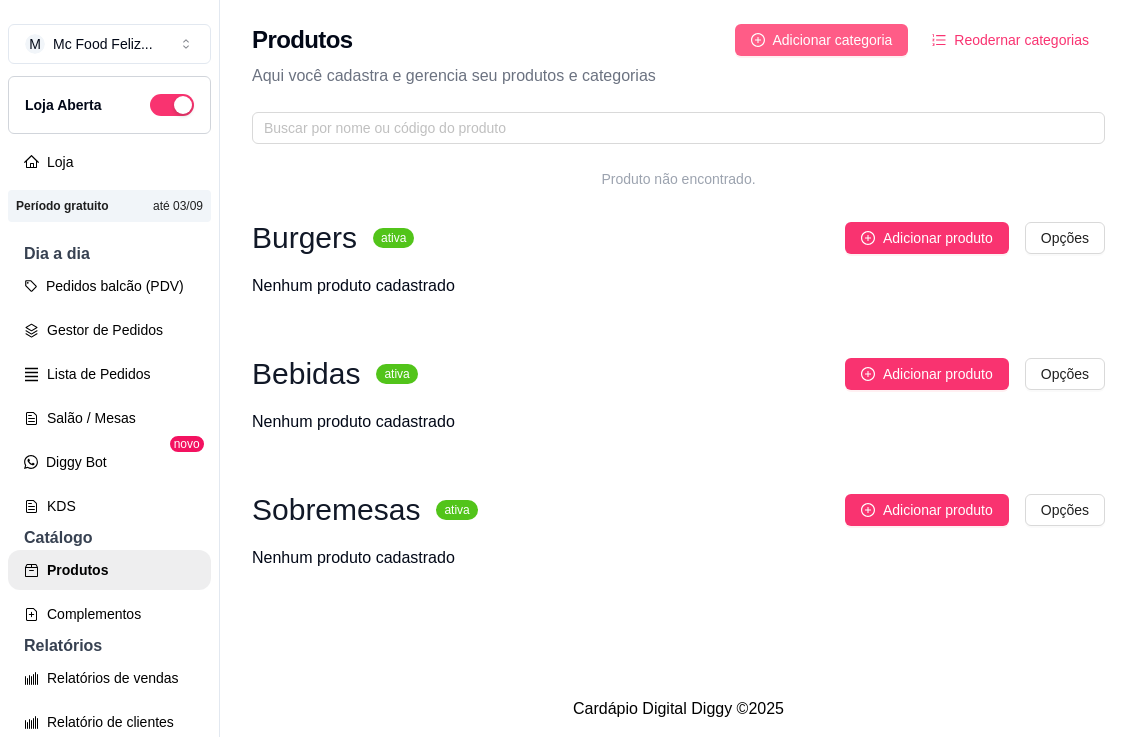 click 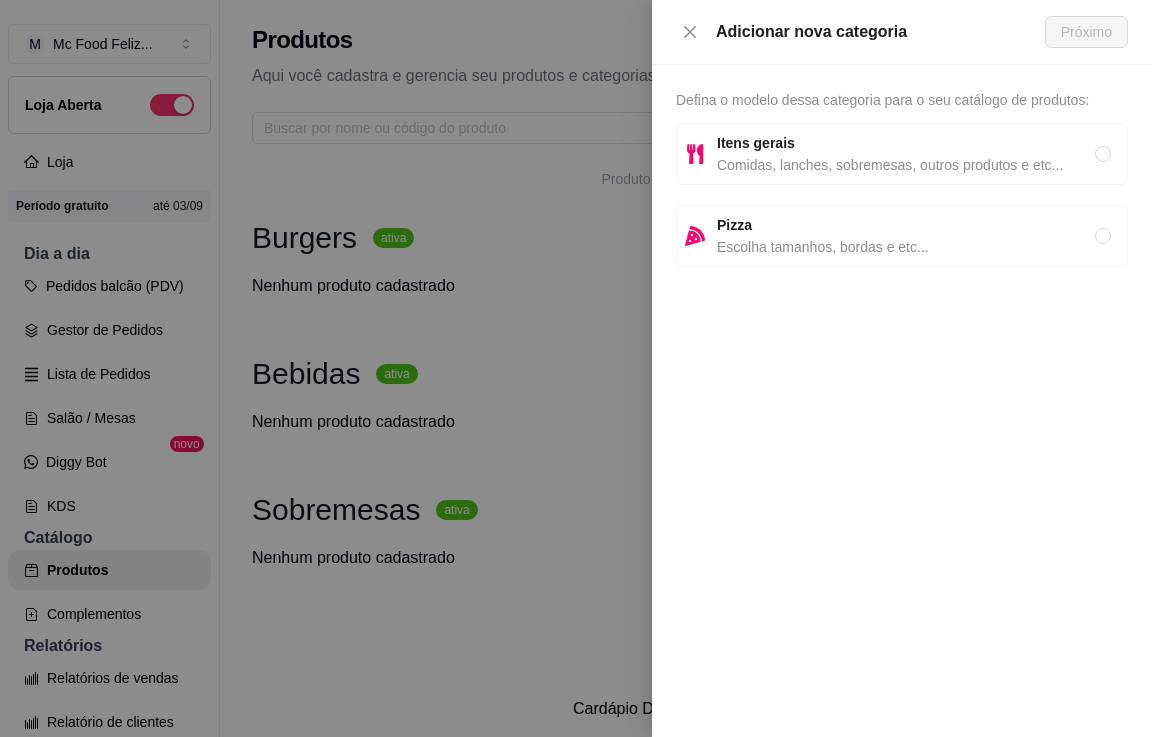 click on "Itens gerais" at bounding box center (756, 143) 